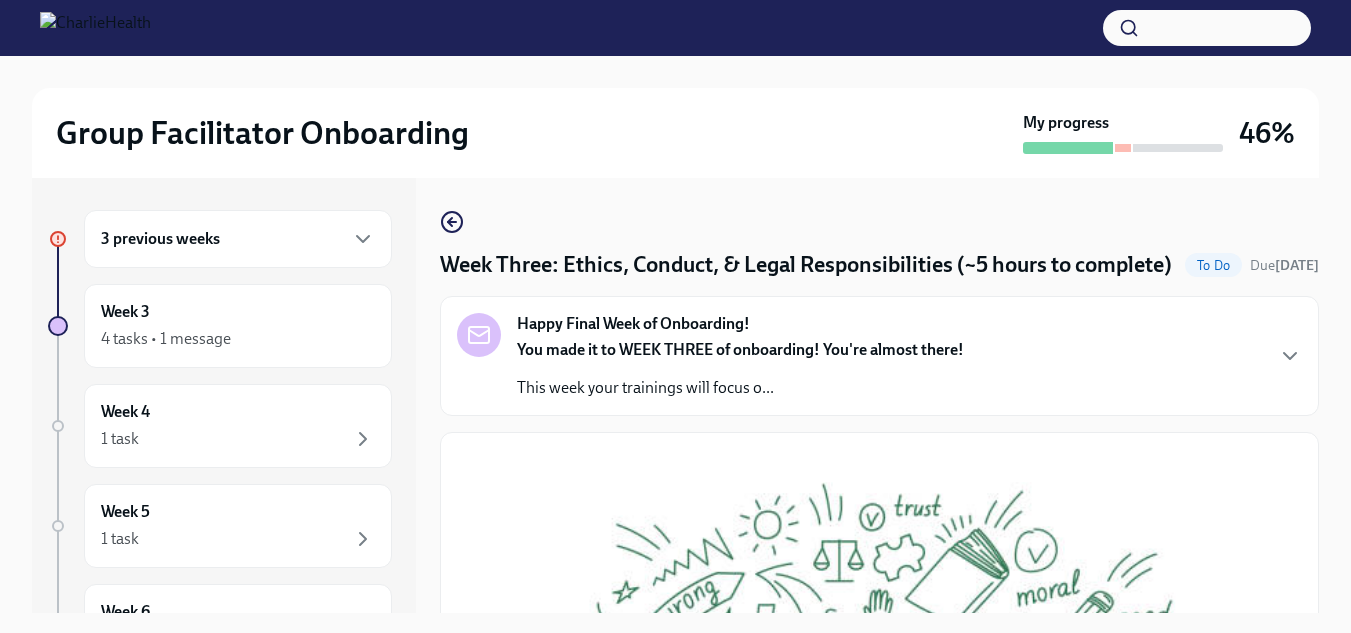 scroll, scrollTop: 36, scrollLeft: 0, axis: vertical 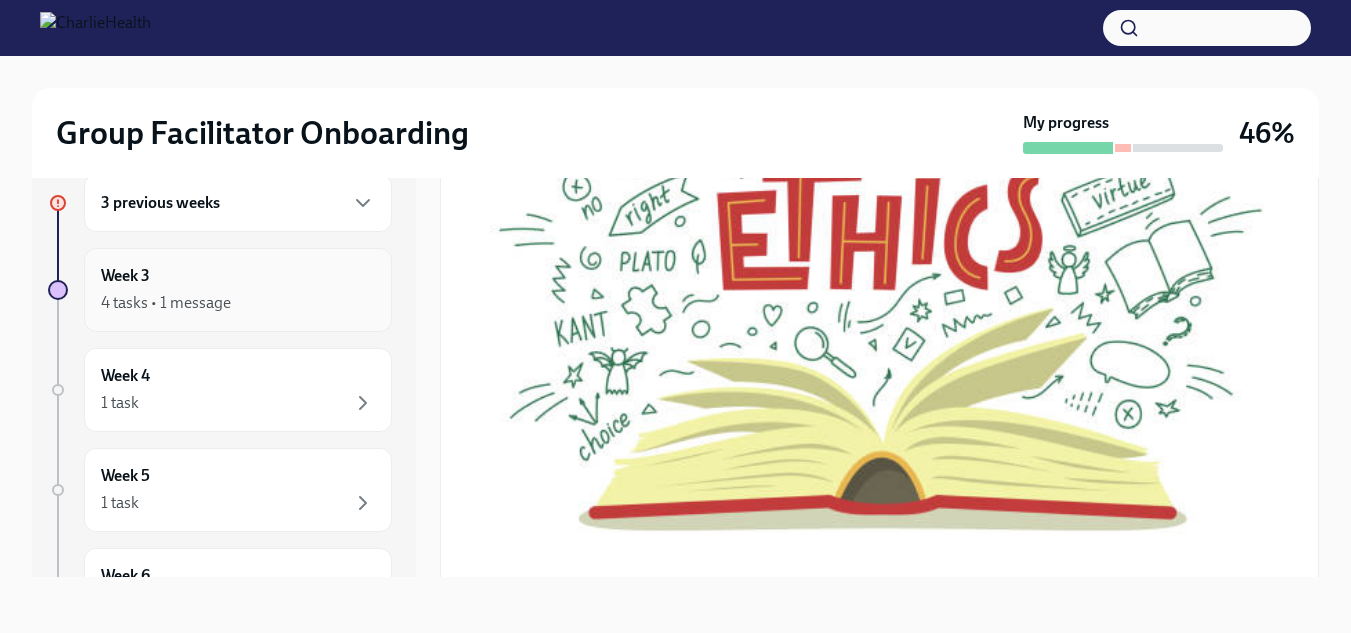 click on "Week 3 4 tasks • 1 message" at bounding box center [238, 290] 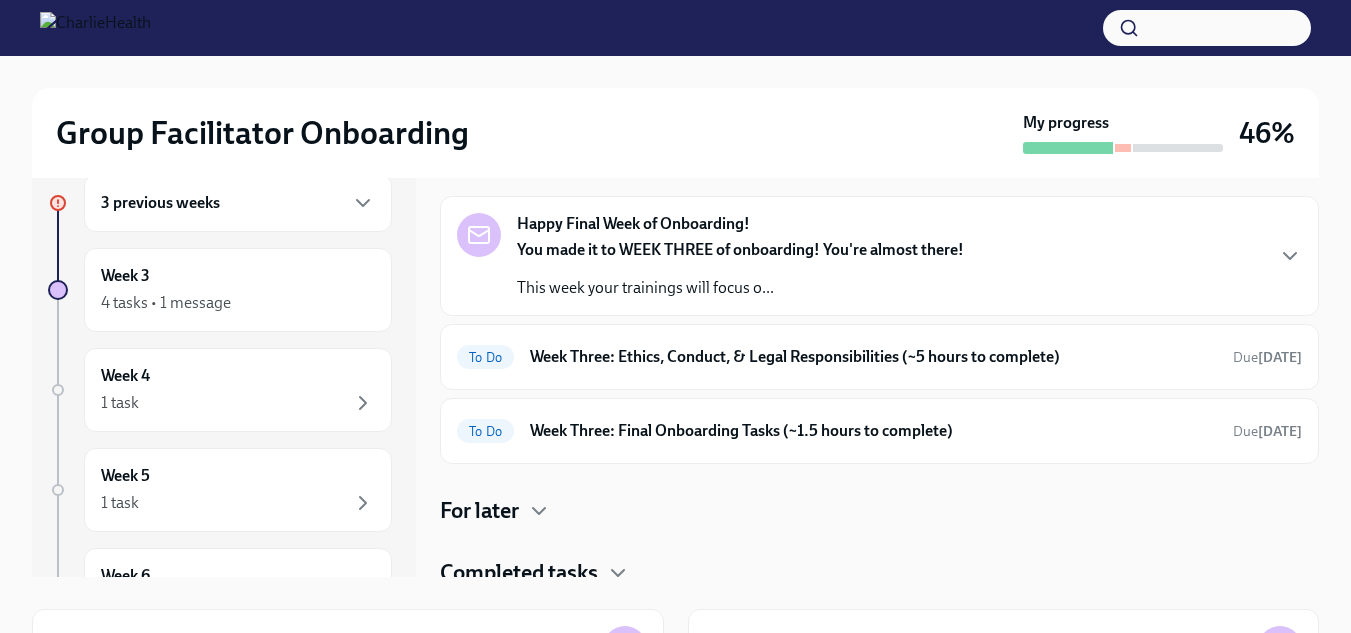 scroll, scrollTop: 199, scrollLeft: 0, axis: vertical 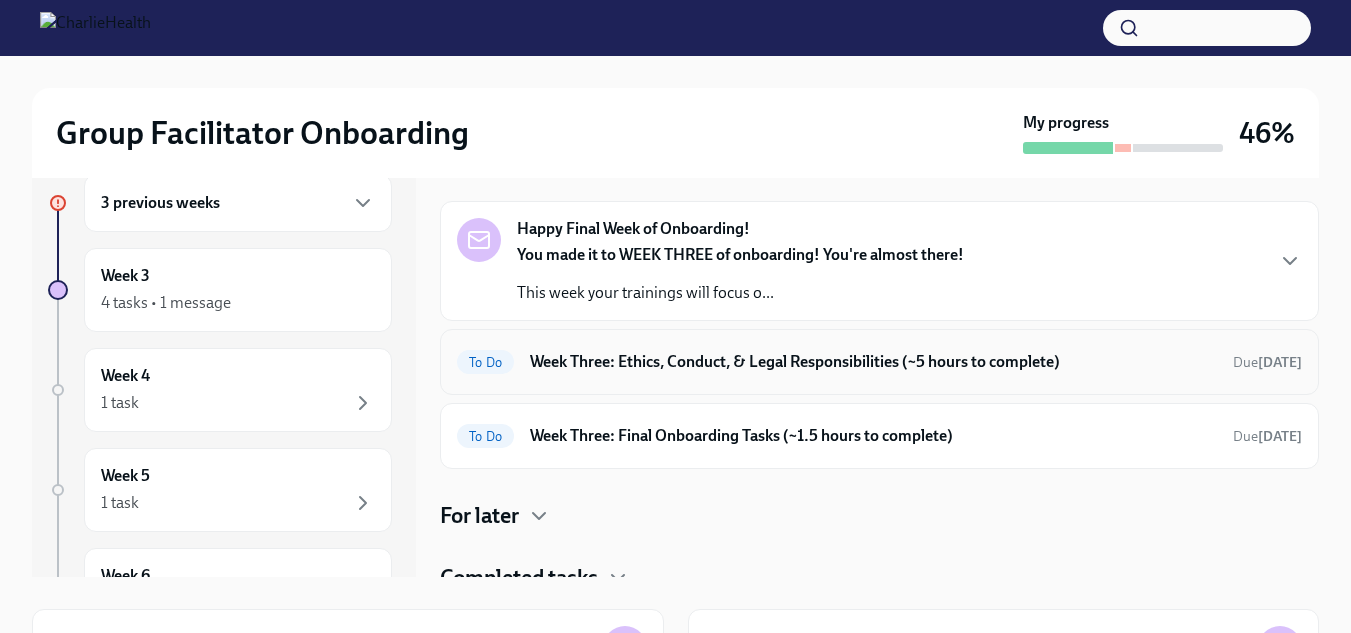 click on "Week Three: Ethics, Conduct, & Legal Responsibilities (~5 hours to complete)" at bounding box center [873, 362] 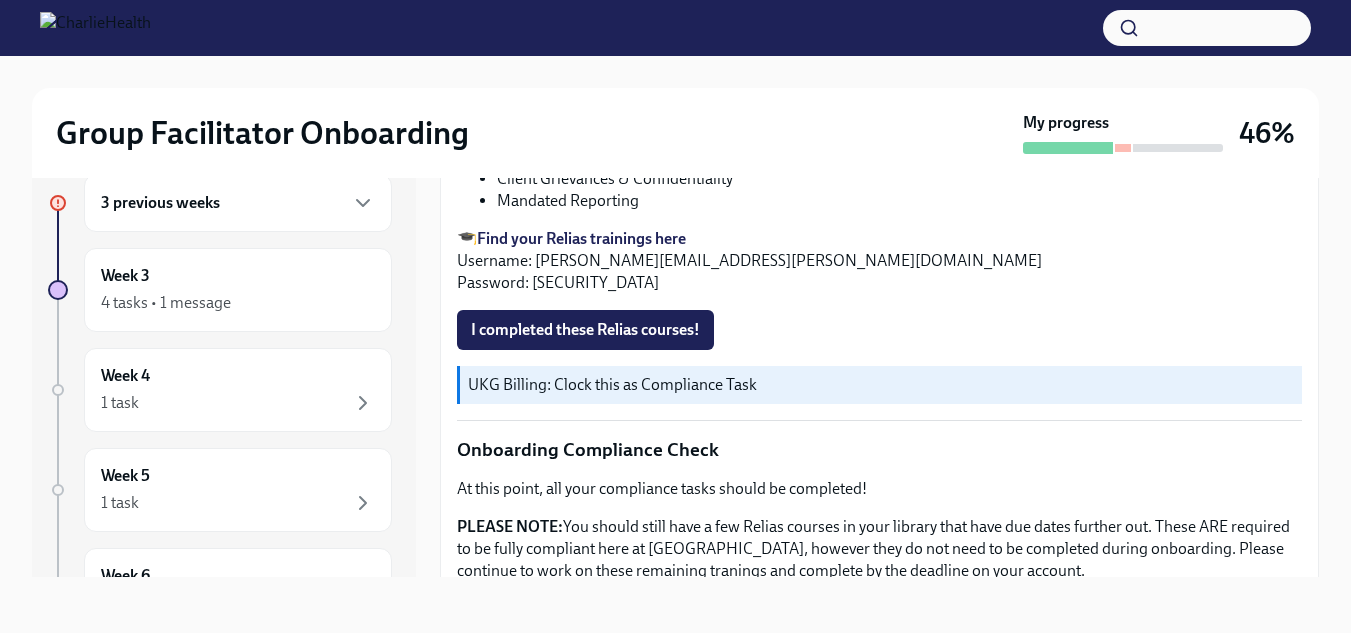scroll, scrollTop: 1047, scrollLeft: 0, axis: vertical 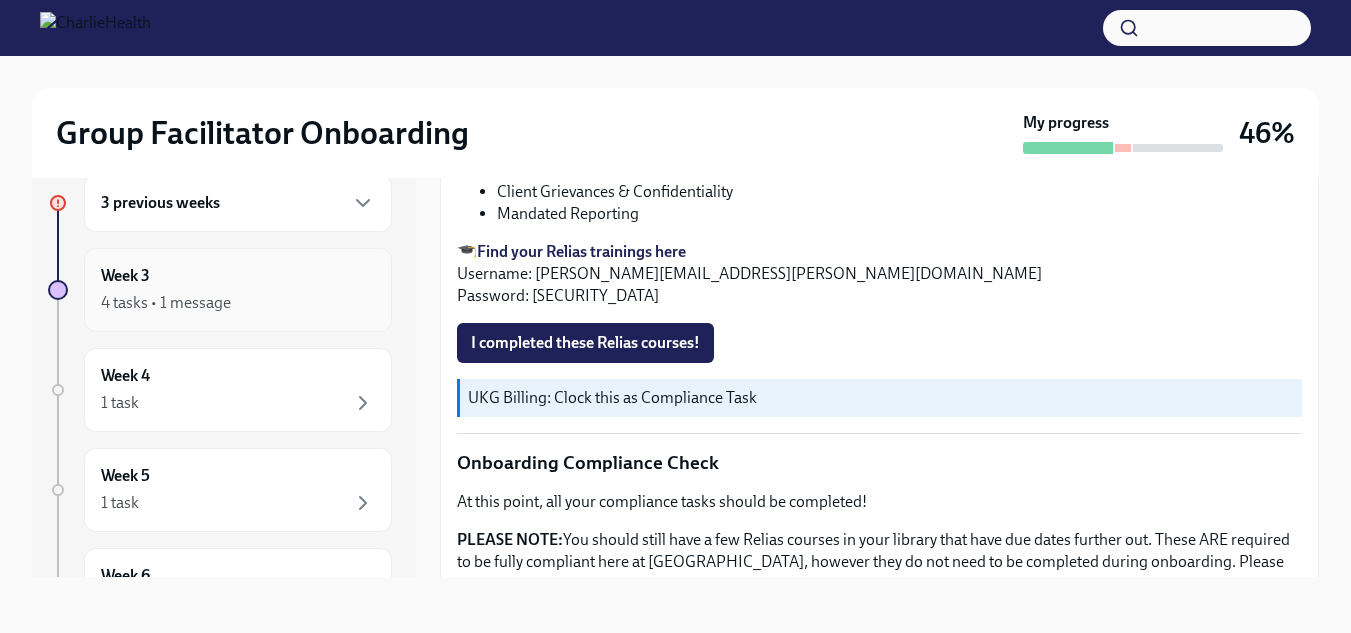 click on "4 tasks • 1 message" at bounding box center [166, 303] 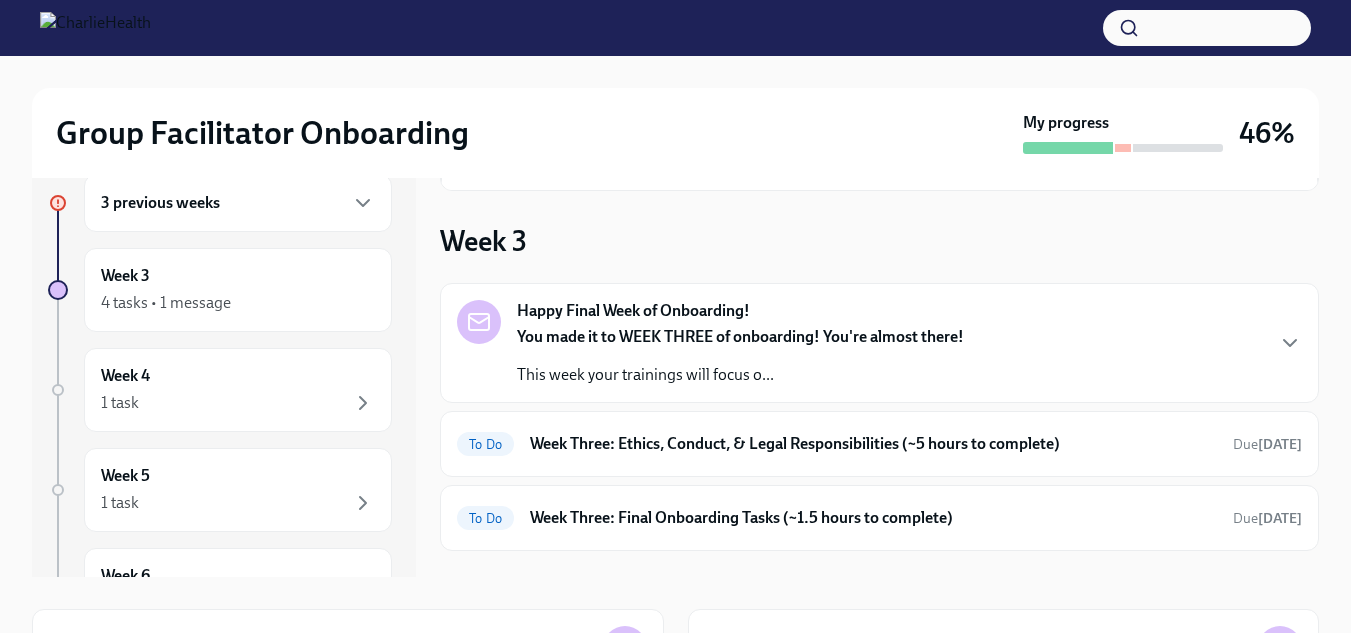 scroll, scrollTop: 124, scrollLeft: 0, axis: vertical 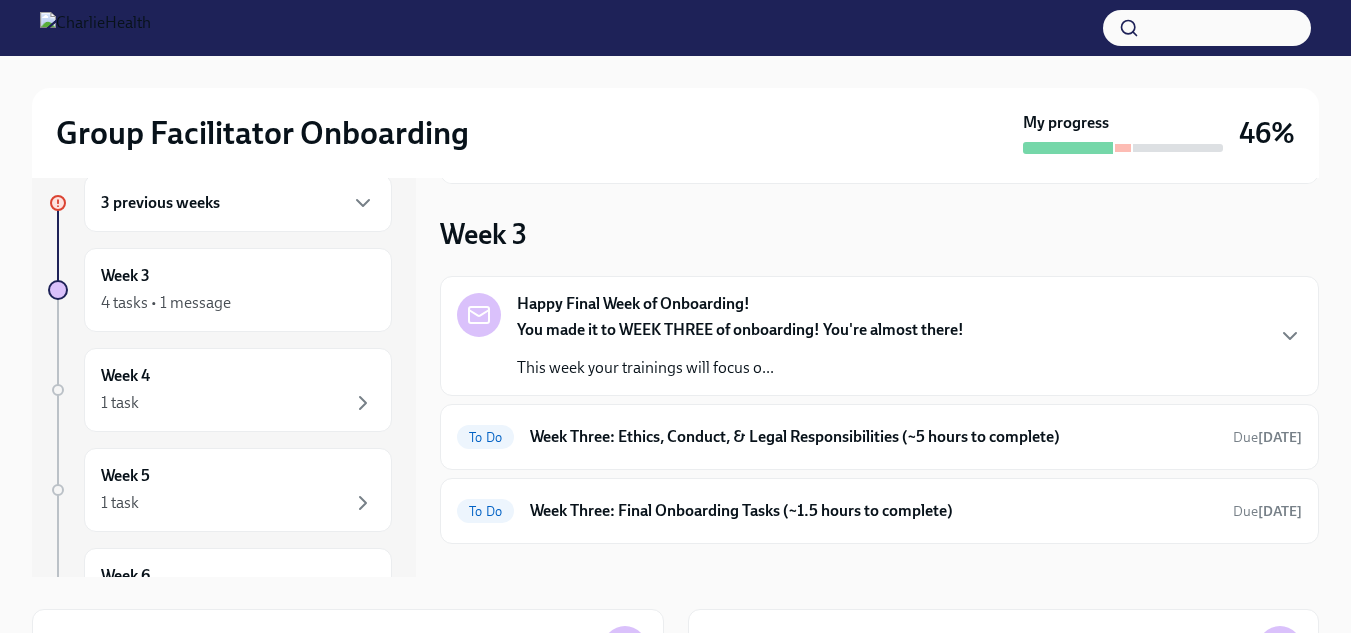 click on "Happy Final Week of Onboarding! You made it to WEEK THREE of onboarding! You're almost there!
This week your trainings will focus o..." at bounding box center (879, 336) 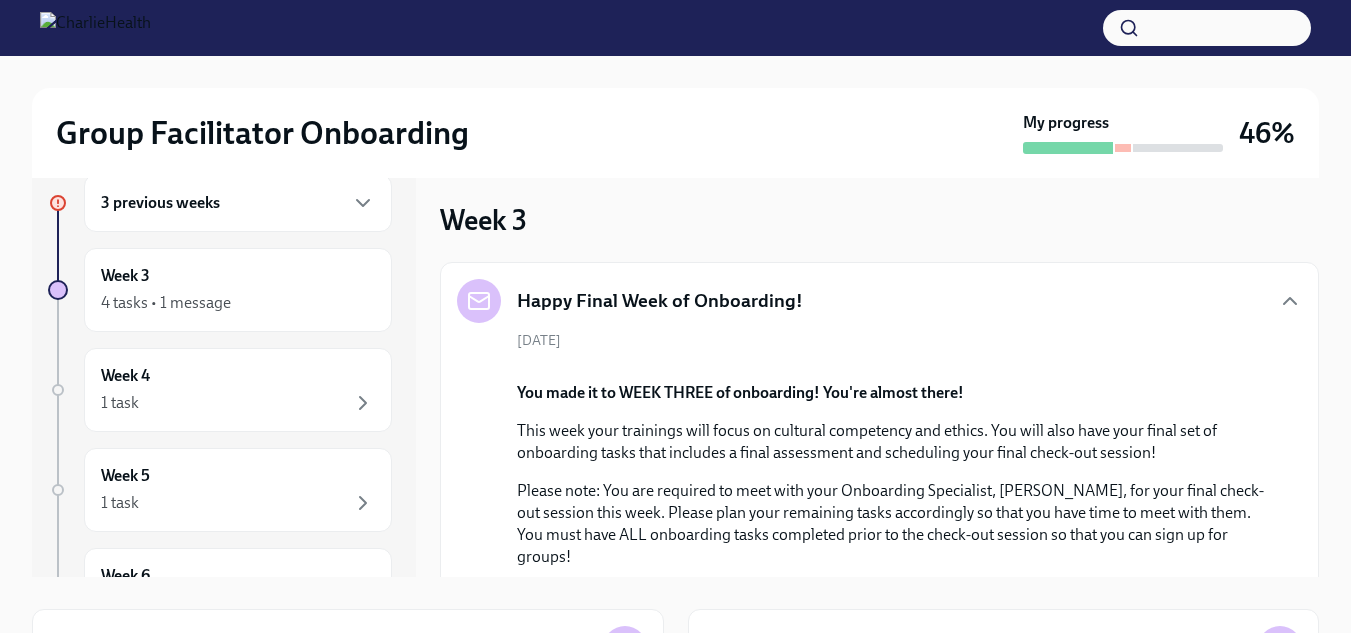 scroll, scrollTop: 127, scrollLeft: 0, axis: vertical 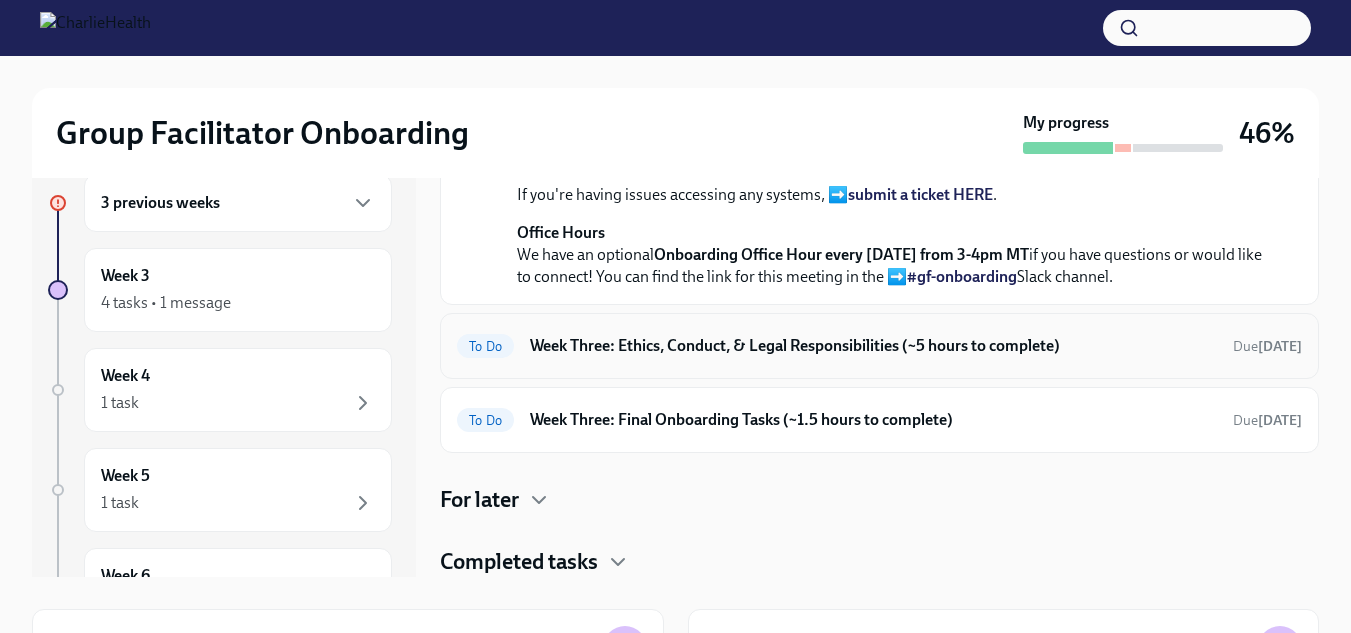 click on "To Do Week Three: Ethics, Conduct, & Legal Responsibilities (~5 hours to complete) Due  [DATE]" at bounding box center (879, 346) 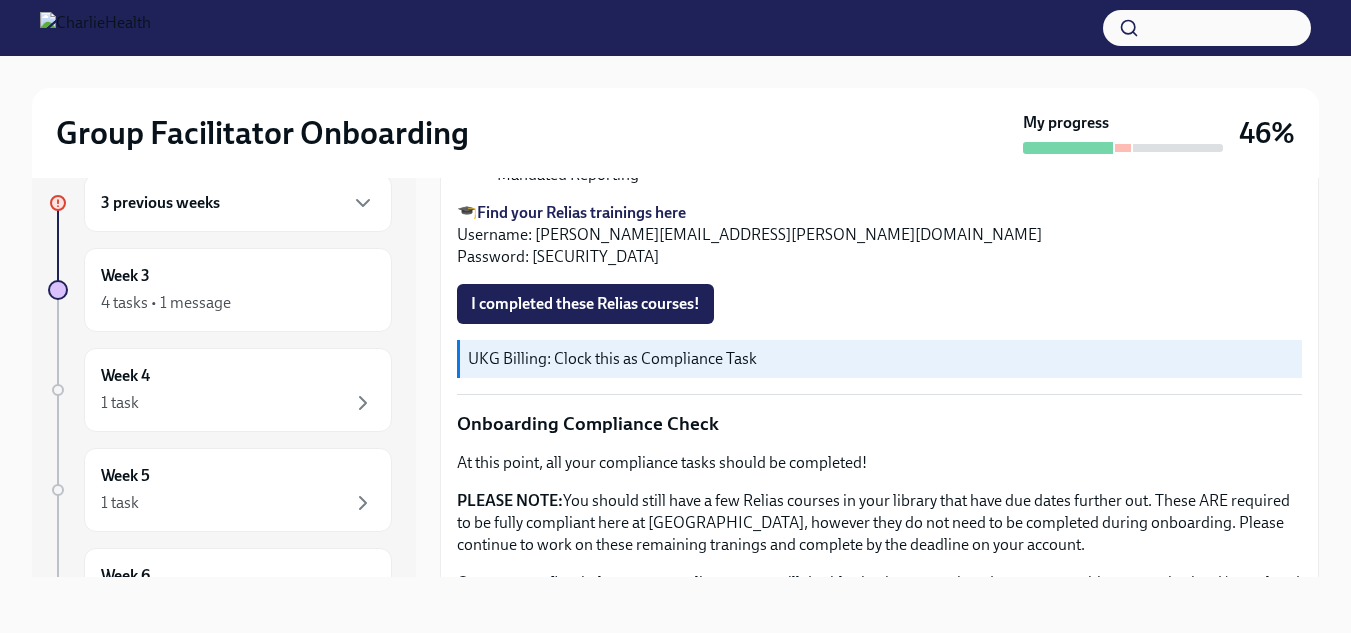 scroll, scrollTop: 1125, scrollLeft: 0, axis: vertical 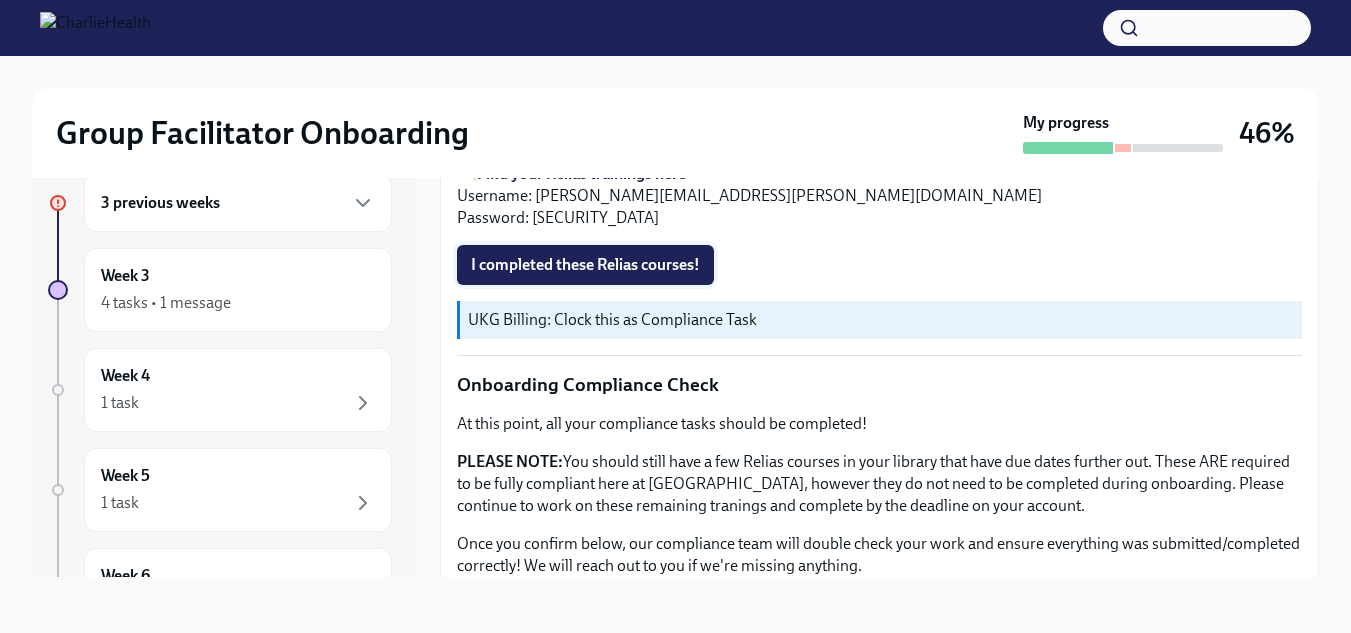 click on "I completed these Relias courses!" at bounding box center [585, 265] 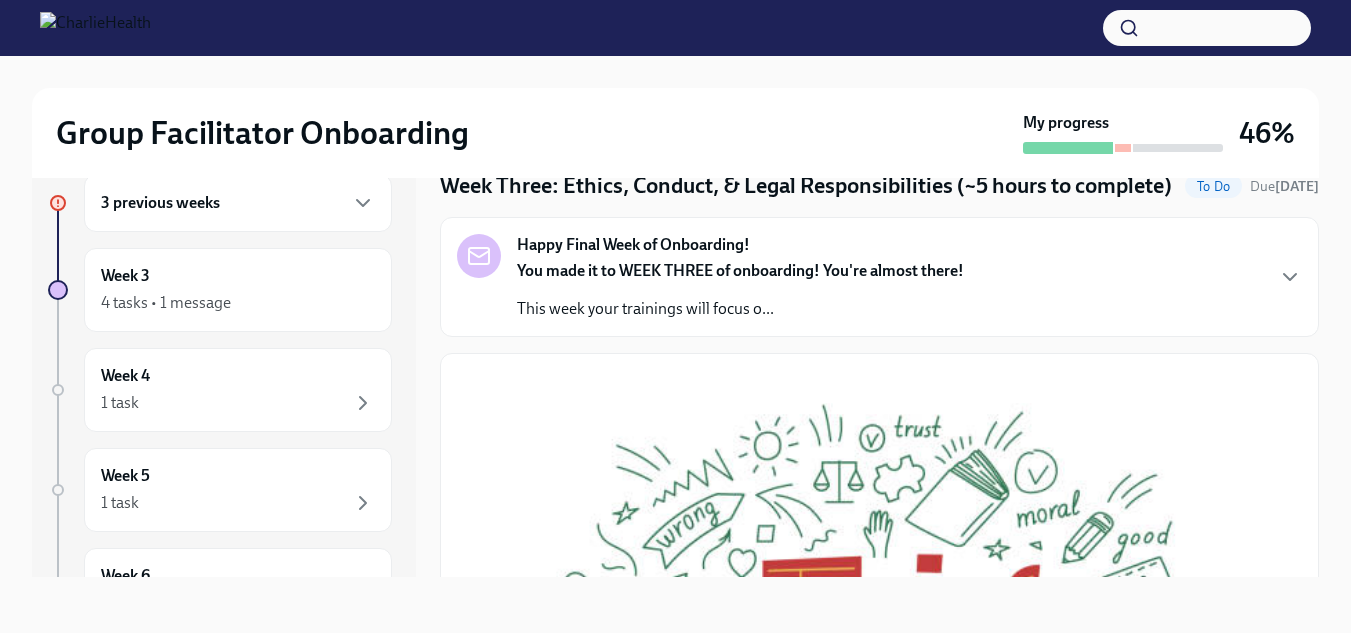 scroll, scrollTop: 0, scrollLeft: 0, axis: both 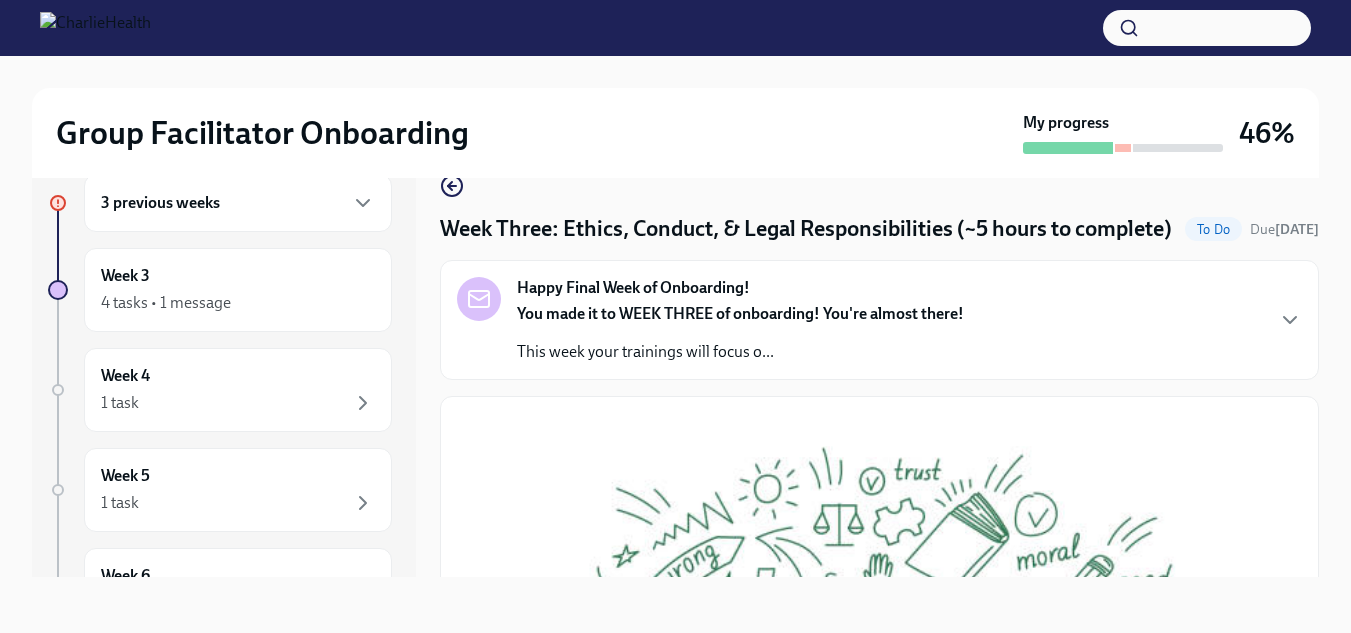 click on "3 previous weeks" at bounding box center (160, 203) 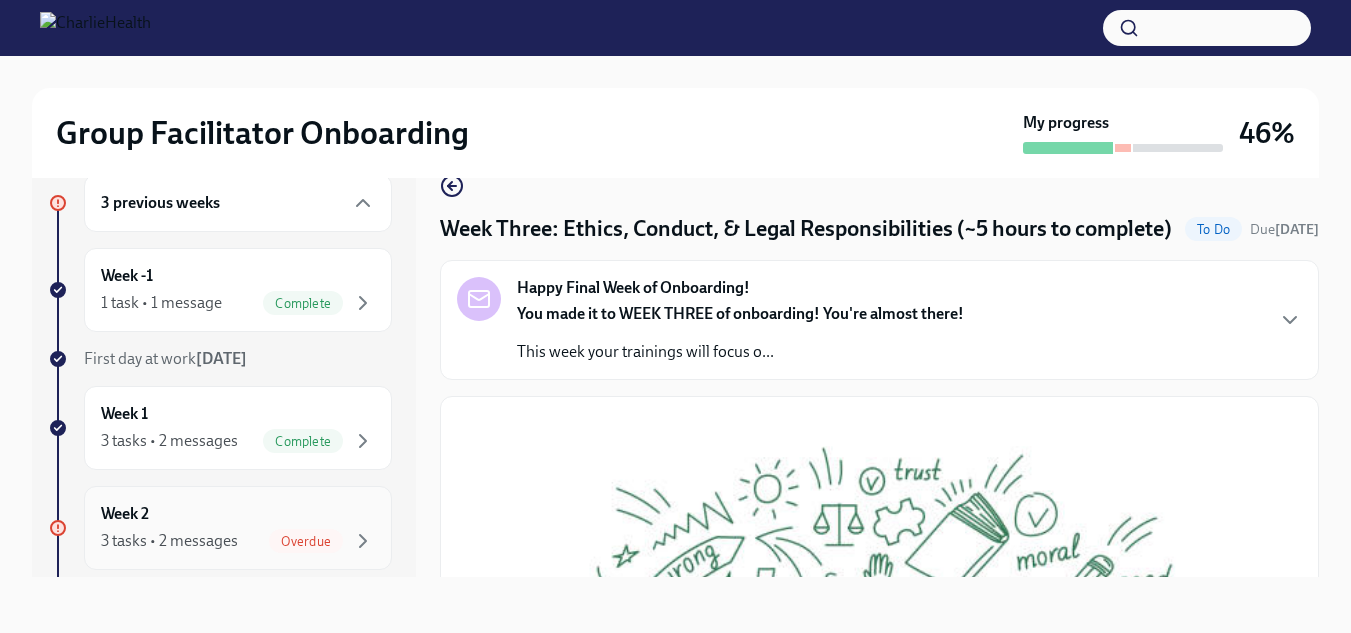 click on "Week 2 3 tasks • 2 messages Overdue" at bounding box center [238, 528] 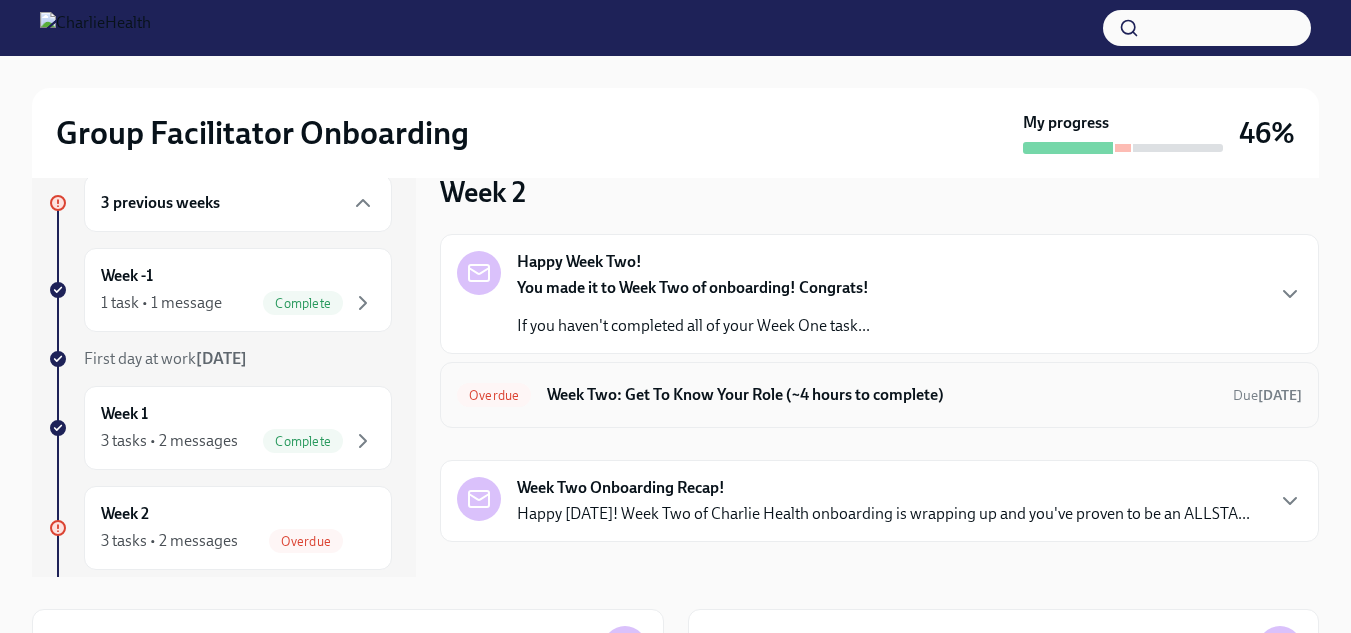 click on "Week Two: Get To Know Your Role (~4 hours to complete)" at bounding box center [882, 395] 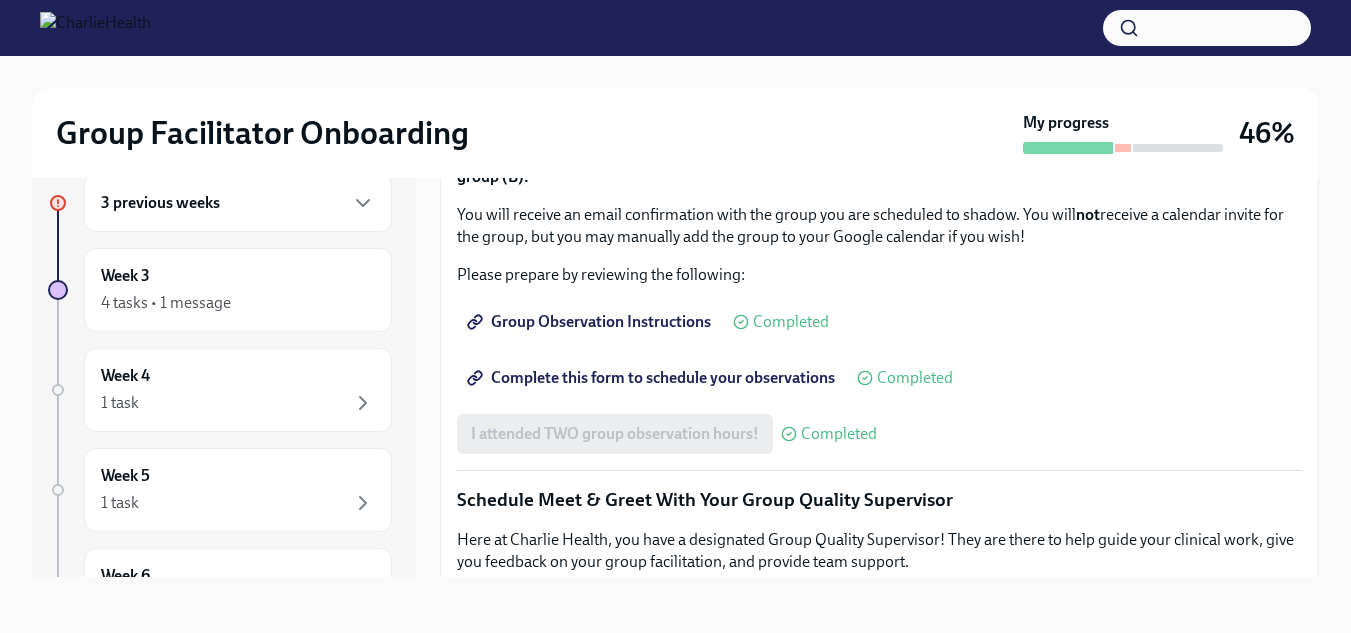 scroll, scrollTop: 1111, scrollLeft: 0, axis: vertical 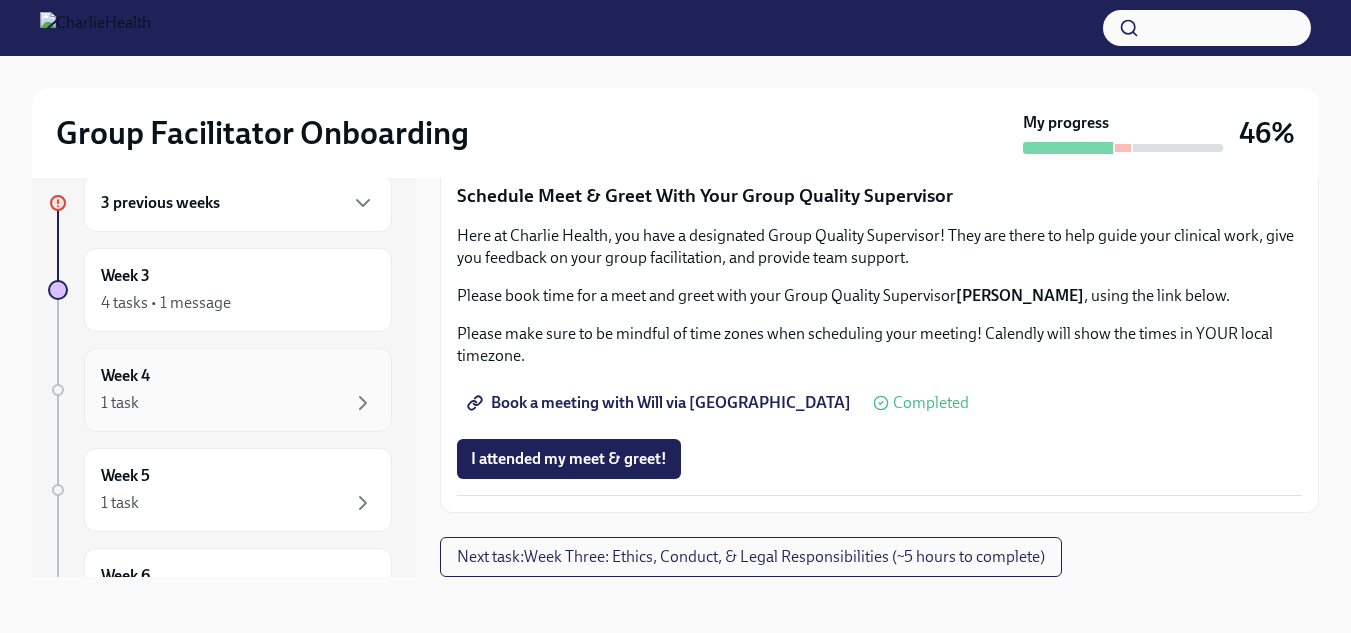 click on "1 task" at bounding box center [238, 403] 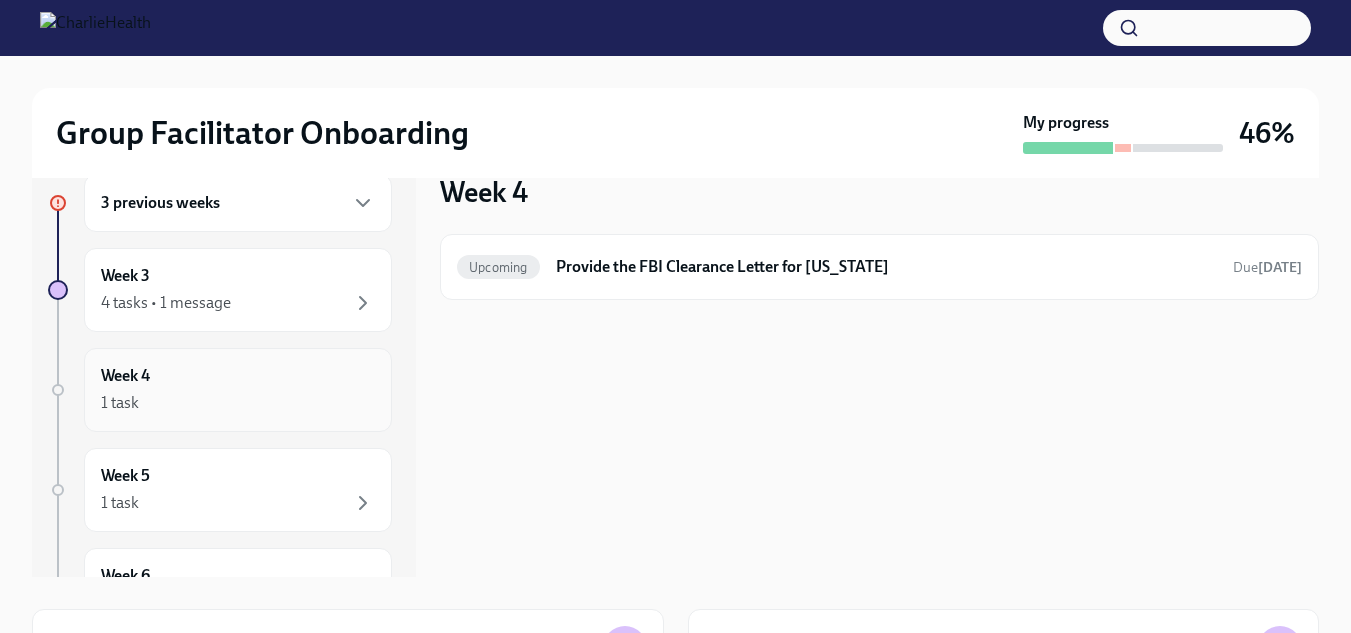 click on "1 task" at bounding box center (238, 403) 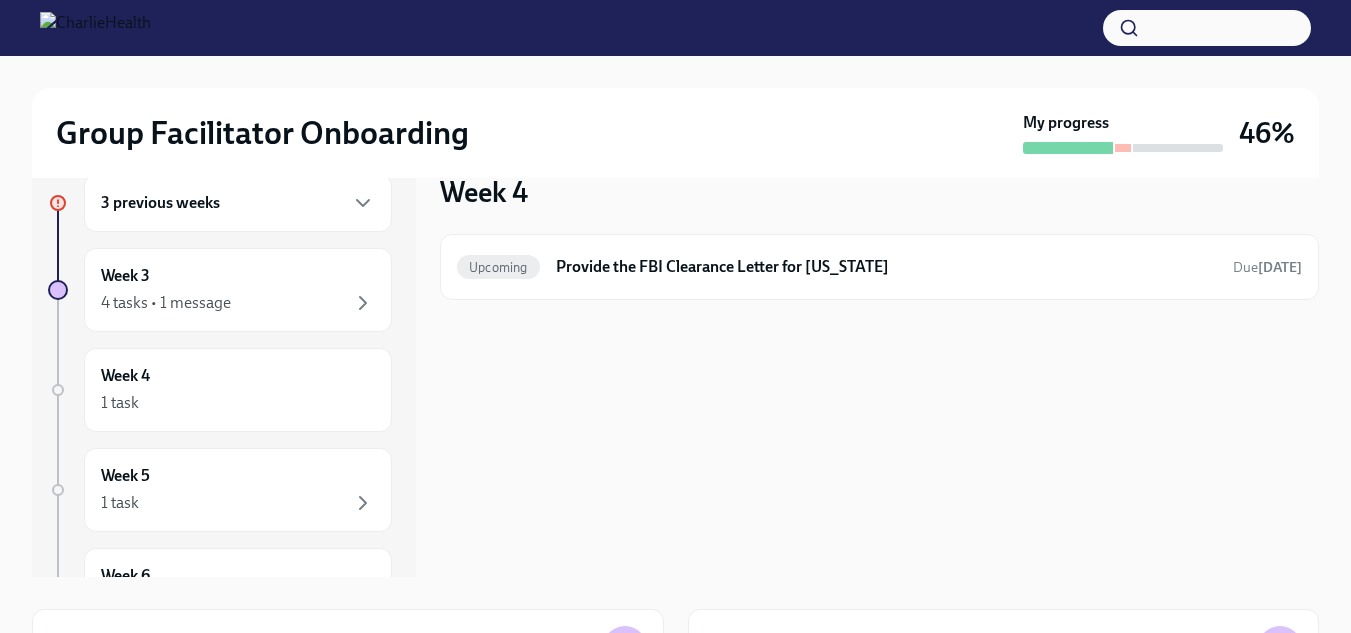 click on "Week 4 Upcoming Provide the FBI Clearance Letter for [US_STATE] Due  [DATE]" at bounding box center (879, 359) 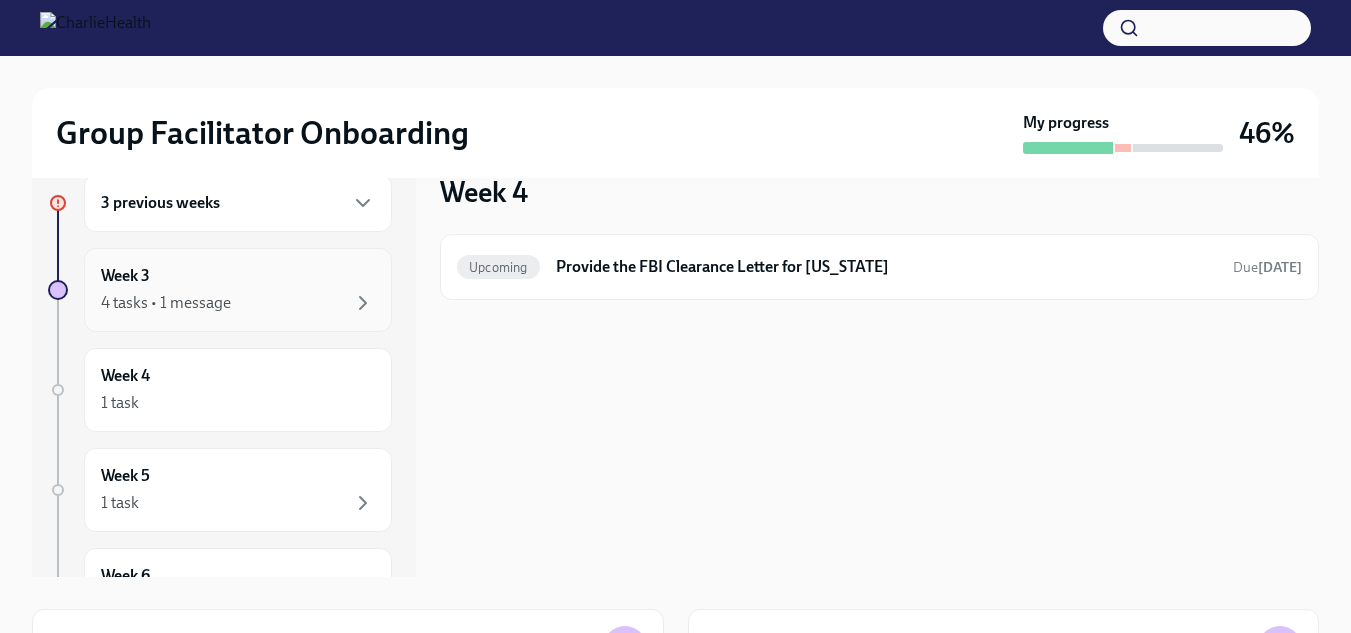 click on "4 tasks • 1 message" at bounding box center [166, 303] 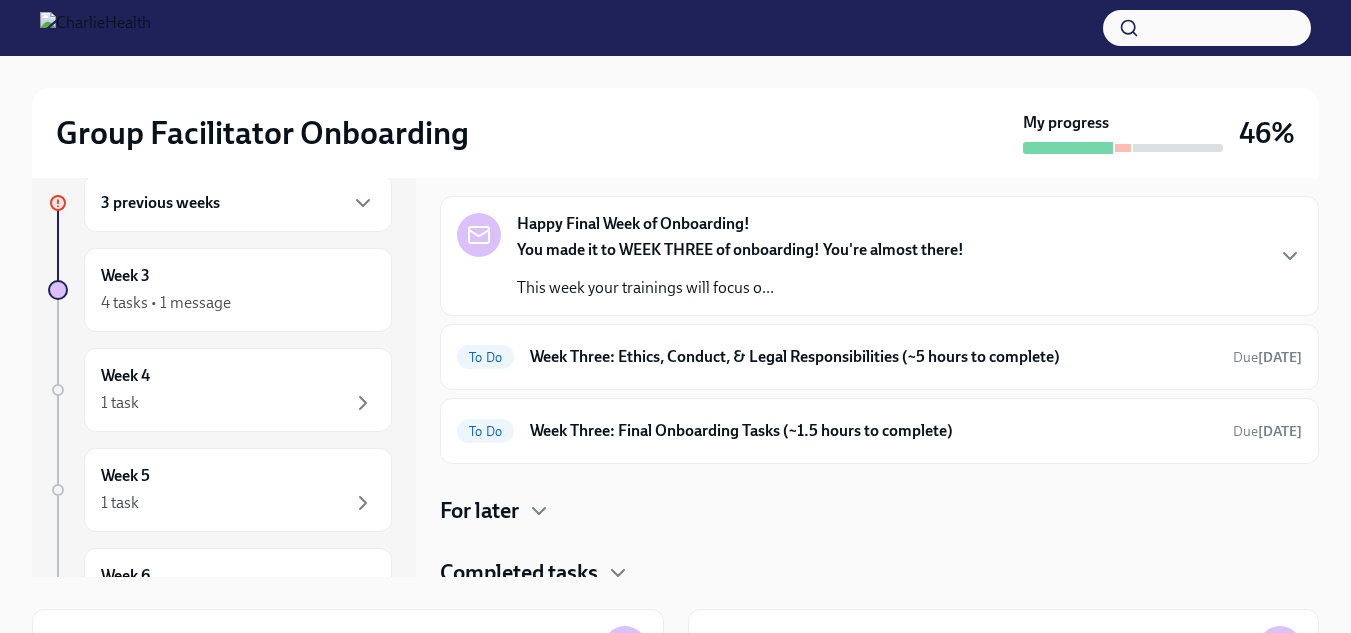 scroll, scrollTop: 215, scrollLeft: 0, axis: vertical 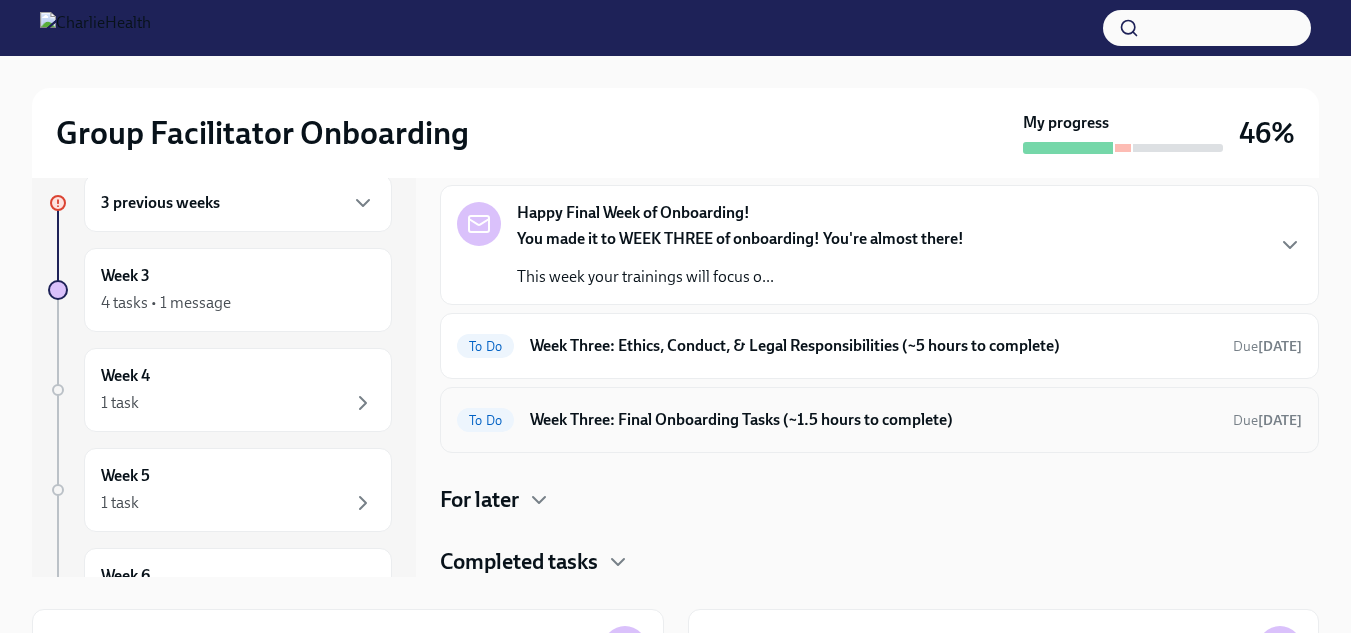 click on "Week Three: Final Onboarding Tasks (~1.5 hours to complete)" at bounding box center [873, 420] 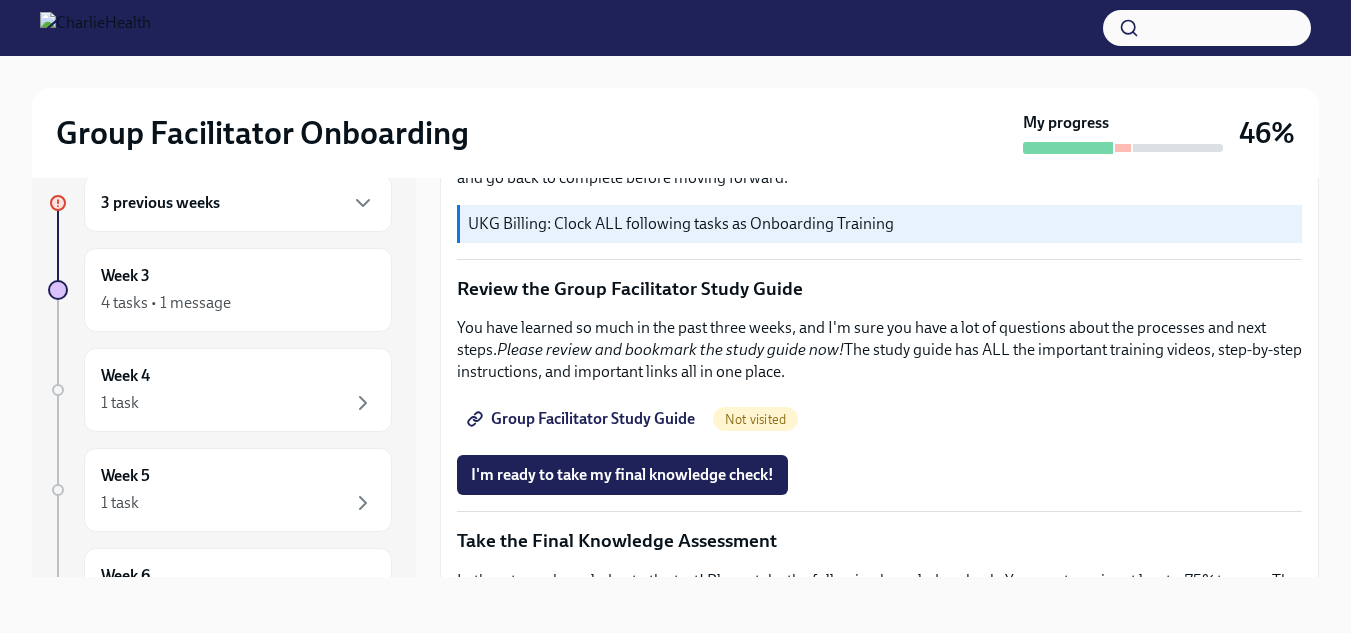 scroll, scrollTop: 837, scrollLeft: 0, axis: vertical 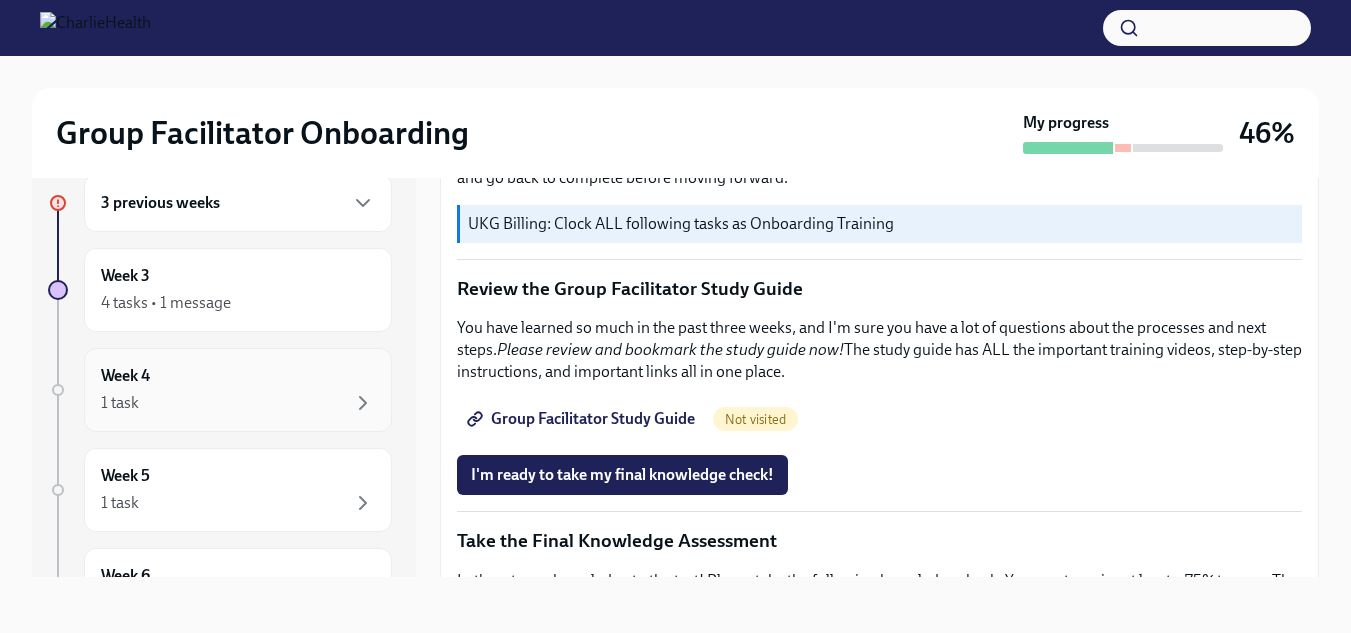 click on "Week 4 1 task" at bounding box center (238, 390) 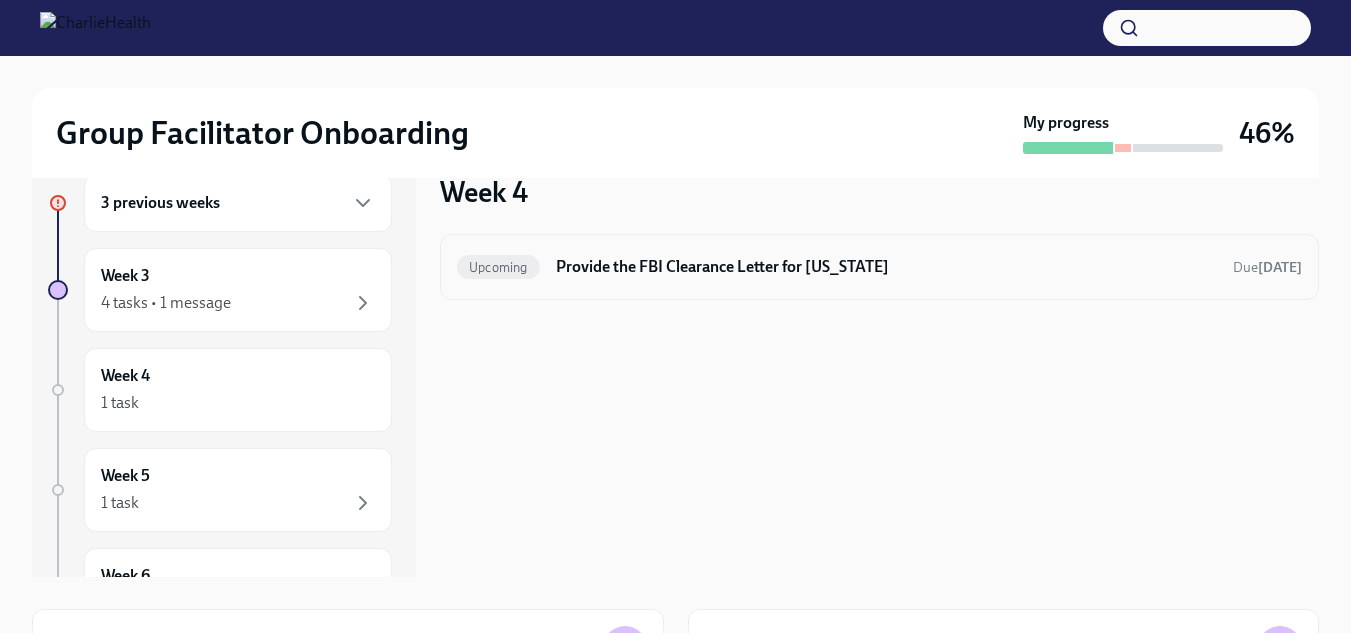 click on "Upcoming" at bounding box center (498, 267) 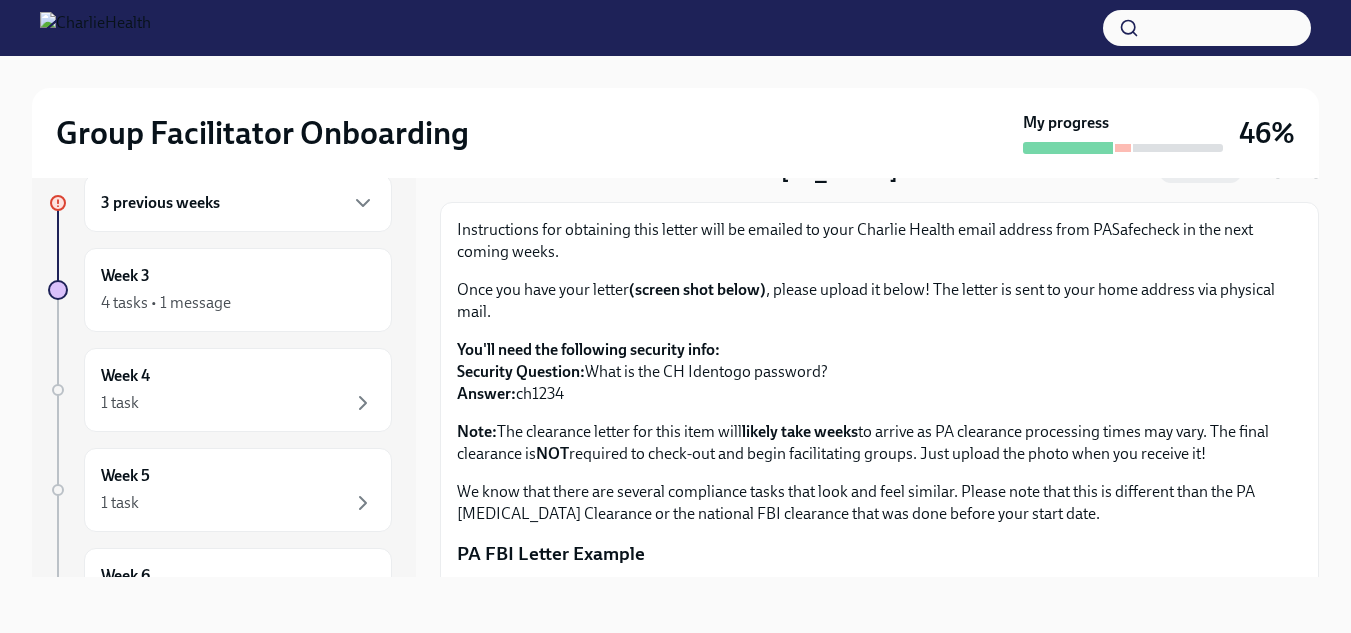 scroll, scrollTop: 60, scrollLeft: 0, axis: vertical 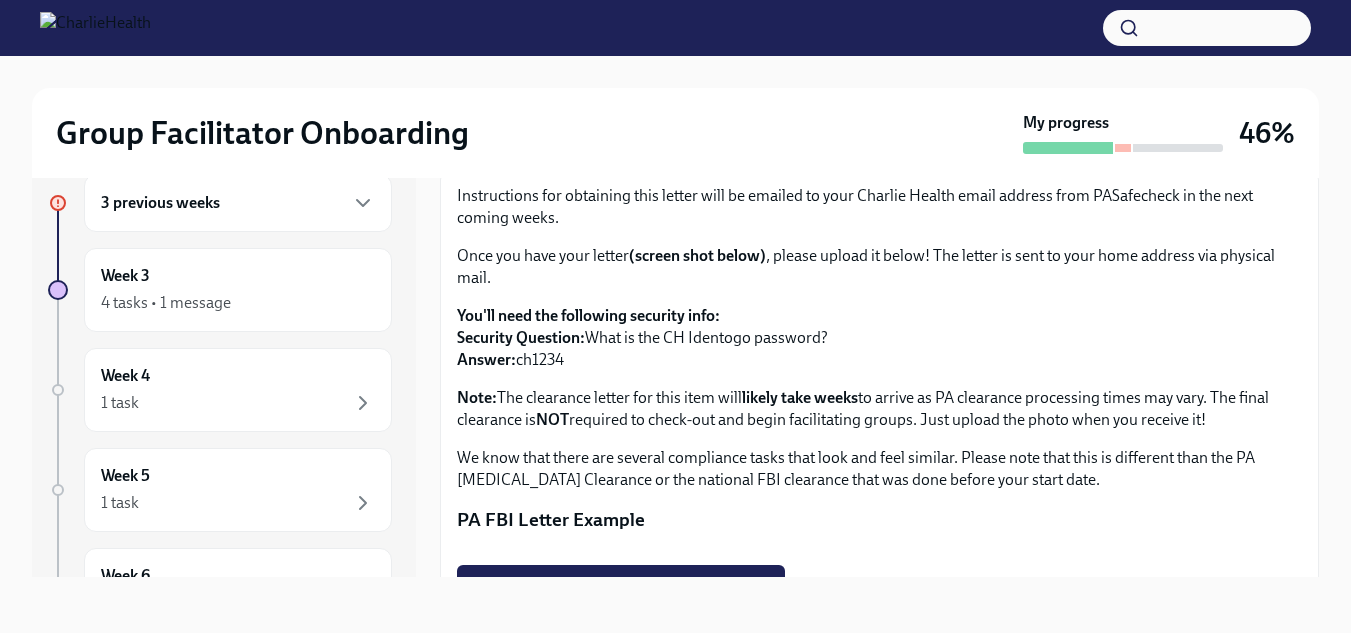 drag, startPoint x: 1365, startPoint y: 385, endPoint x: 875, endPoint y: 136, distance: 549.63715 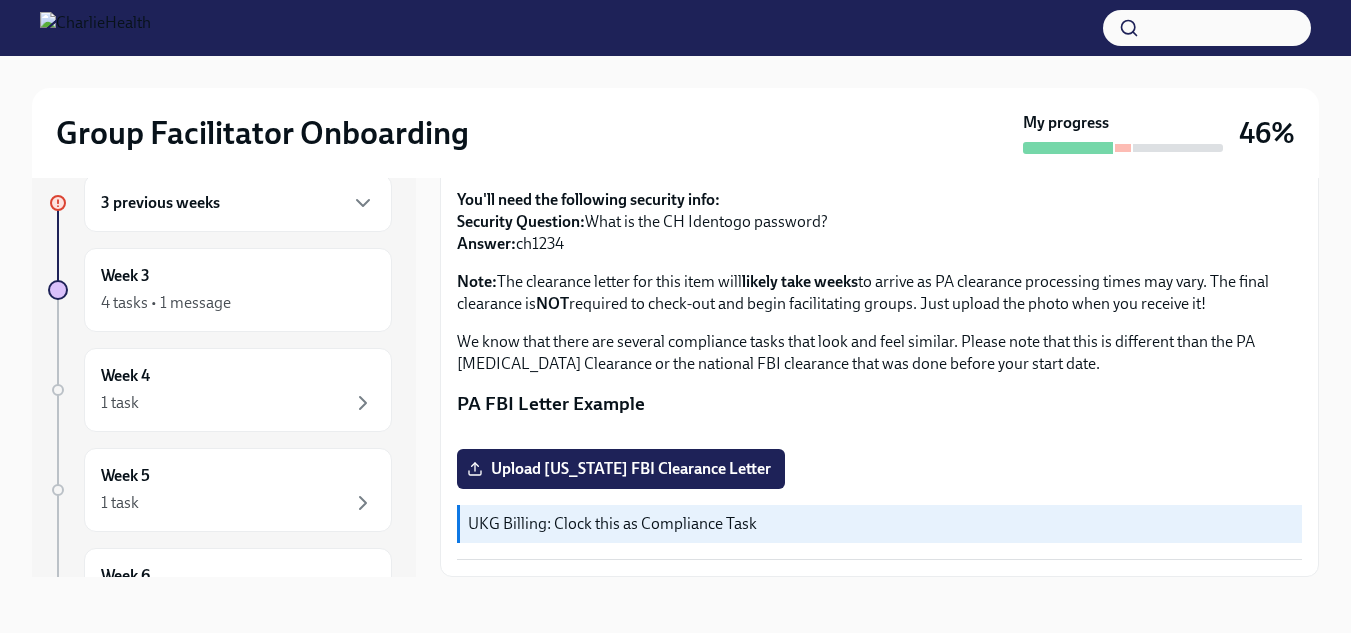 scroll, scrollTop: 263, scrollLeft: 0, axis: vertical 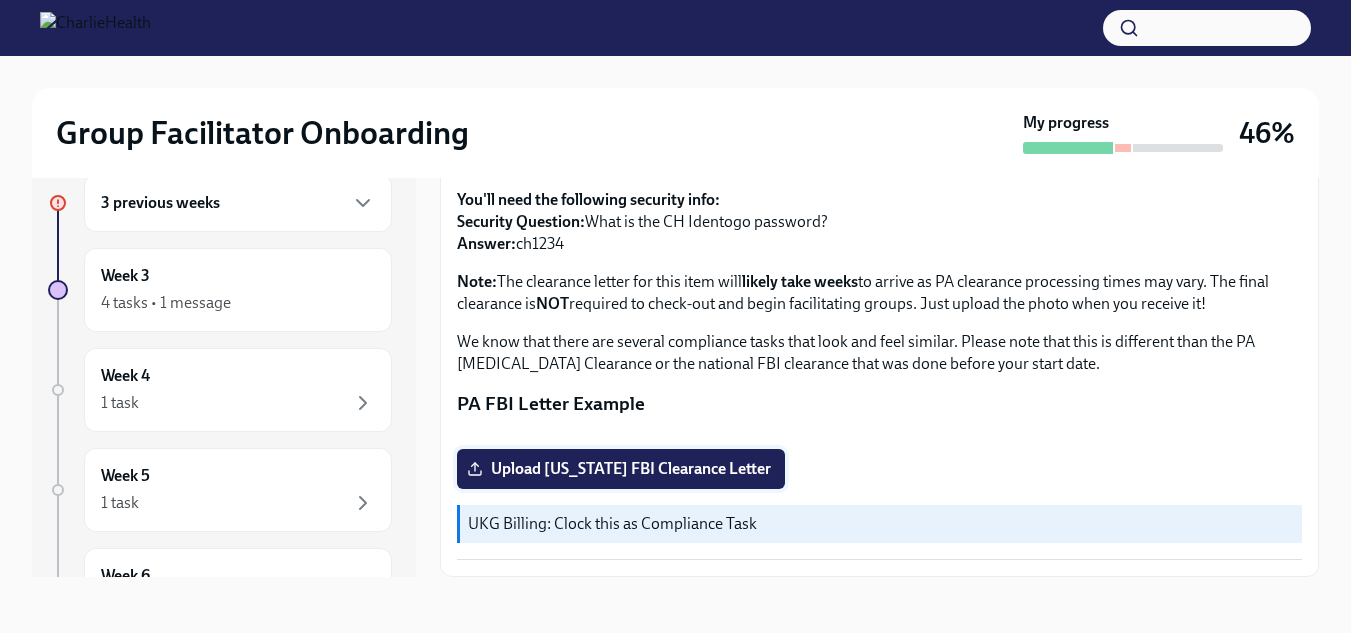 click on "Upload [US_STATE] FBI Clearance Letter" at bounding box center (621, 469) 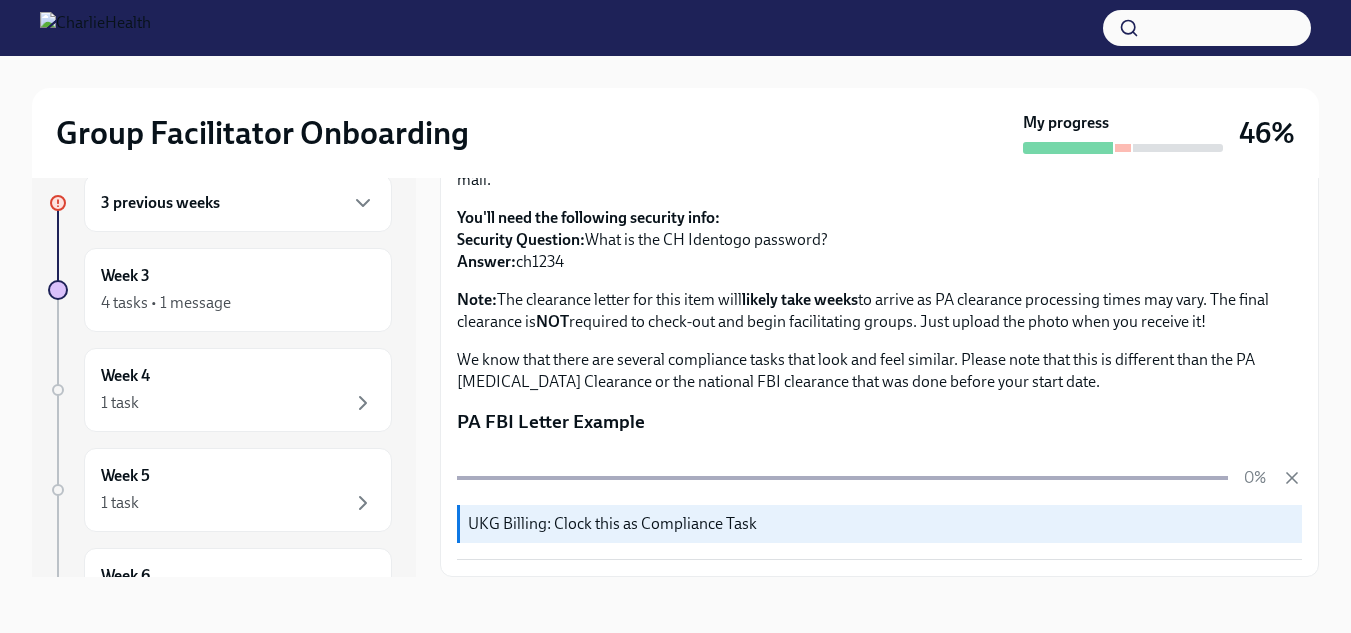 scroll, scrollTop: 466, scrollLeft: 0, axis: vertical 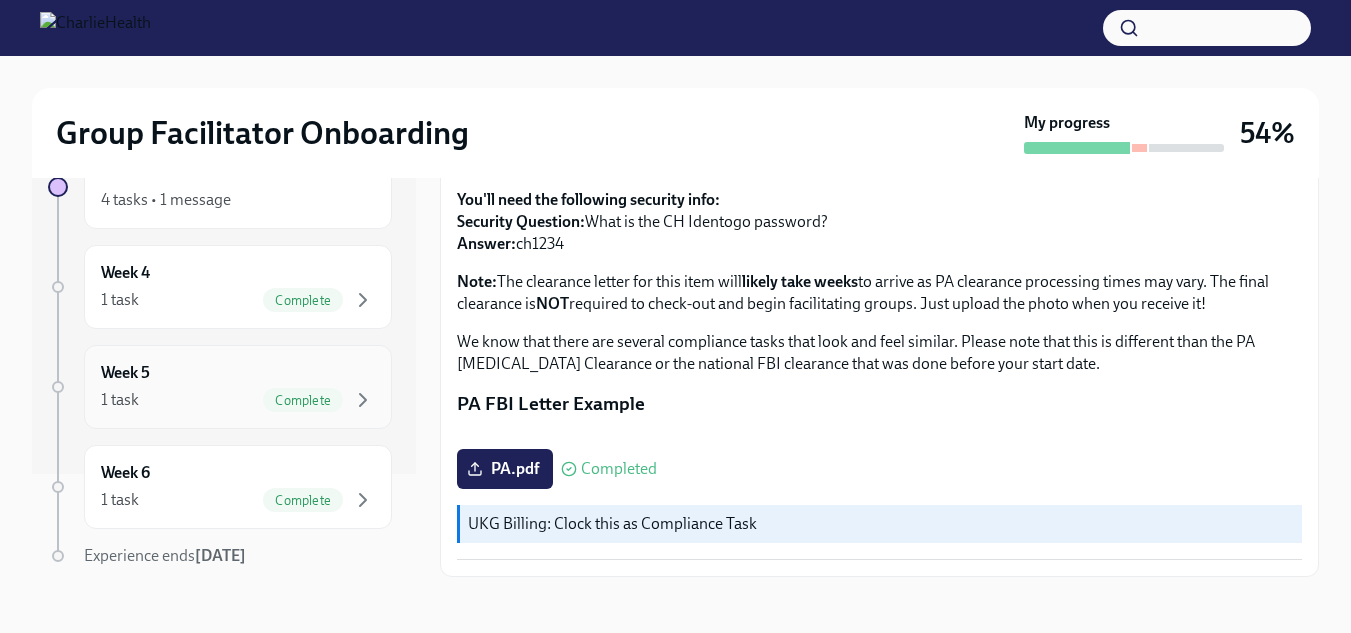 click on "1 task Complete" at bounding box center [238, 400] 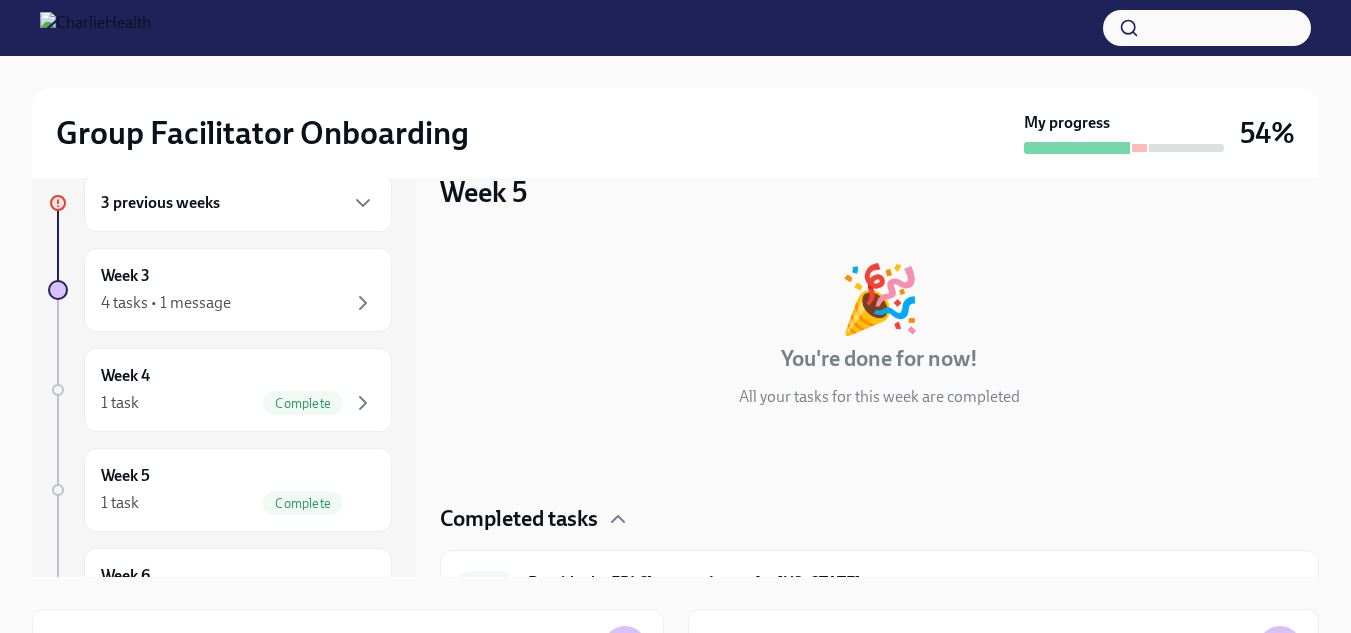 scroll, scrollTop: 39, scrollLeft: 0, axis: vertical 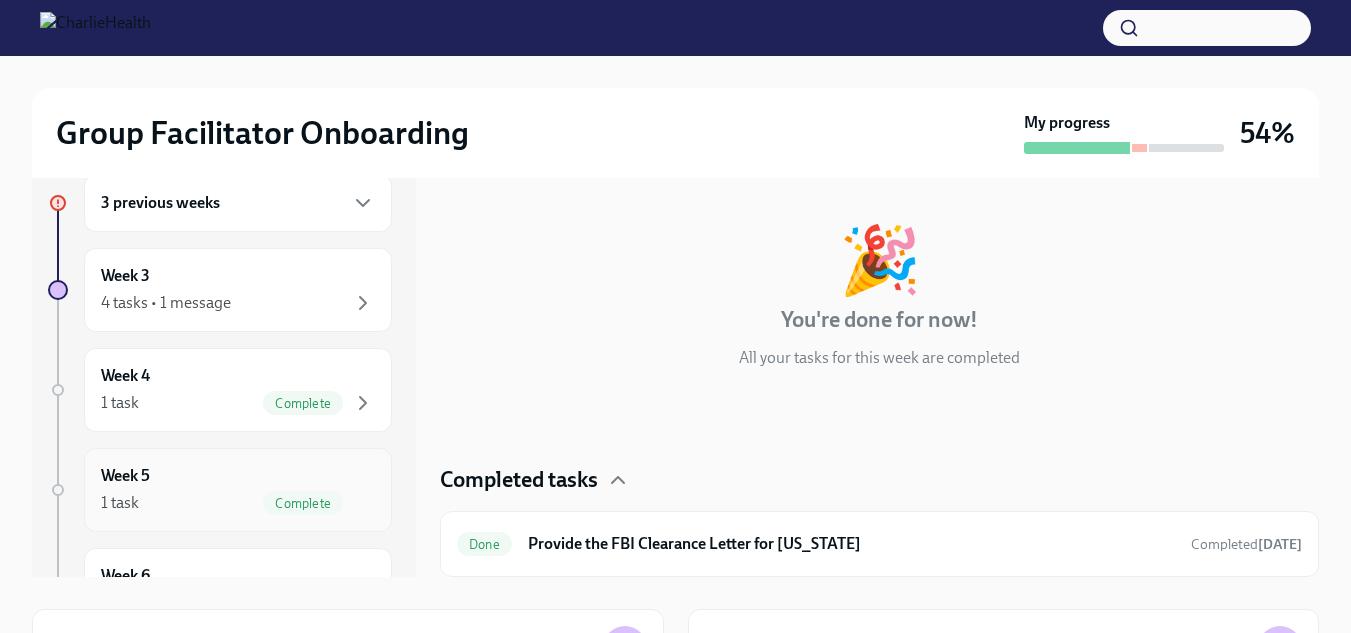click on "1 task Complete" at bounding box center (238, 503) 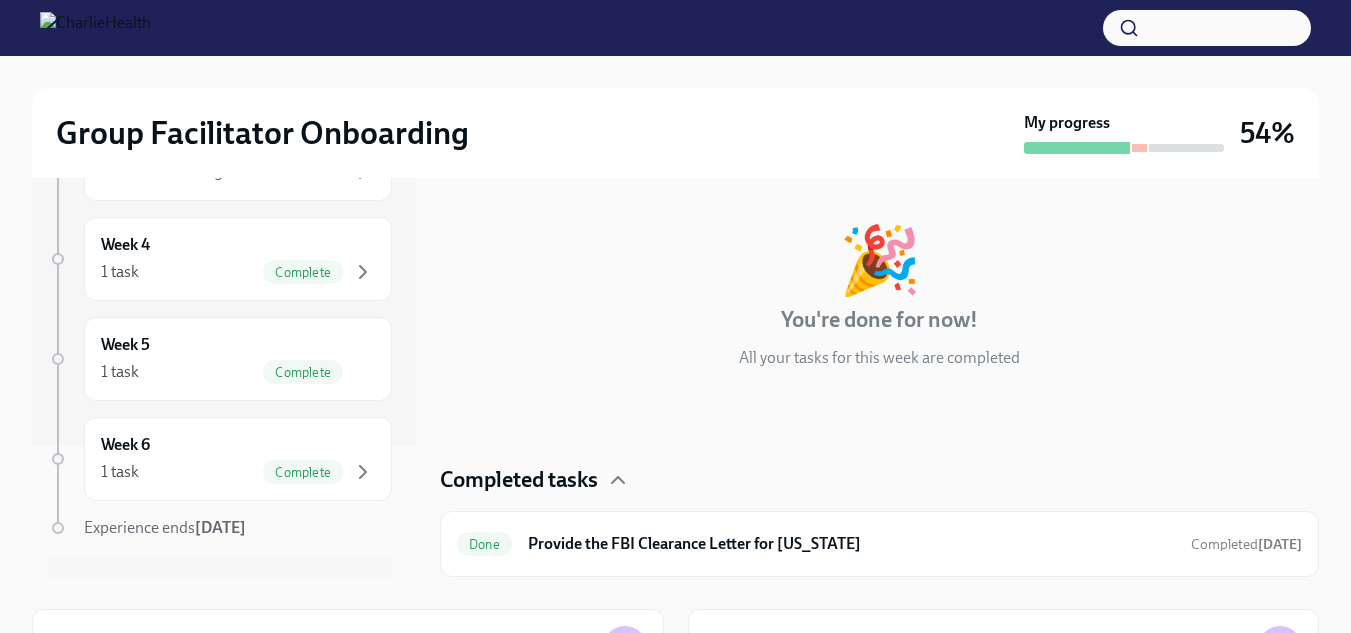 scroll, scrollTop: 143, scrollLeft: 0, axis: vertical 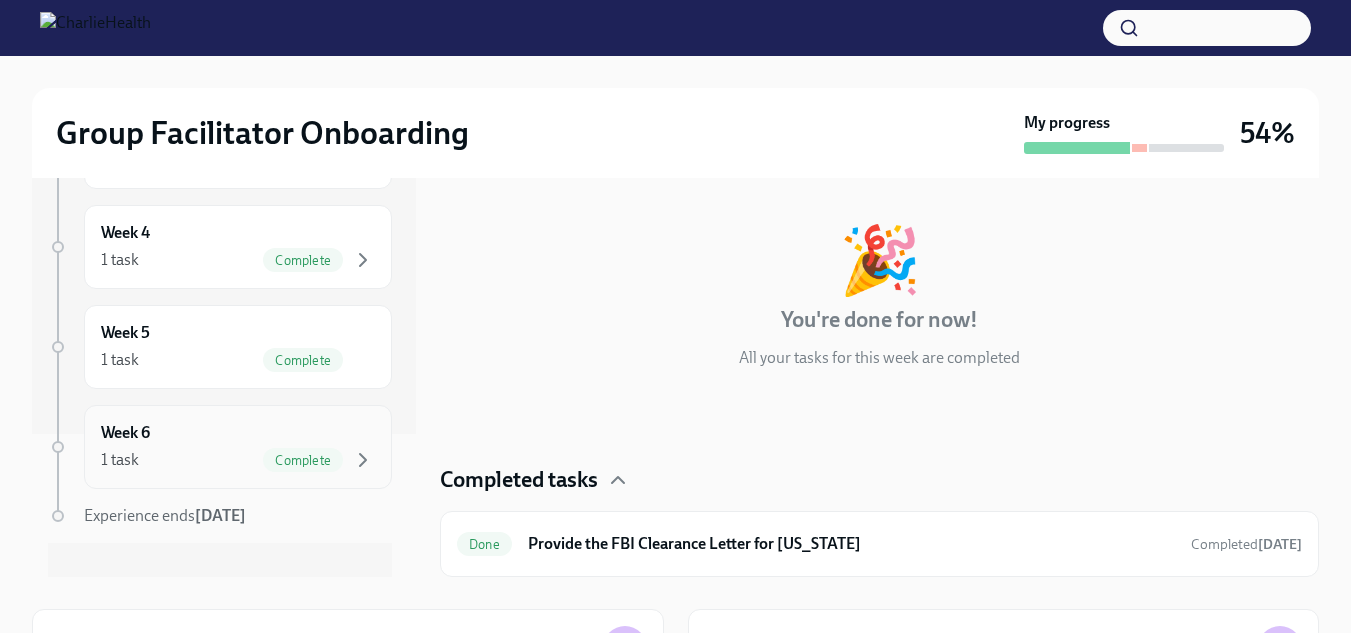 click on "Week 6 1 task Complete" at bounding box center [238, 447] 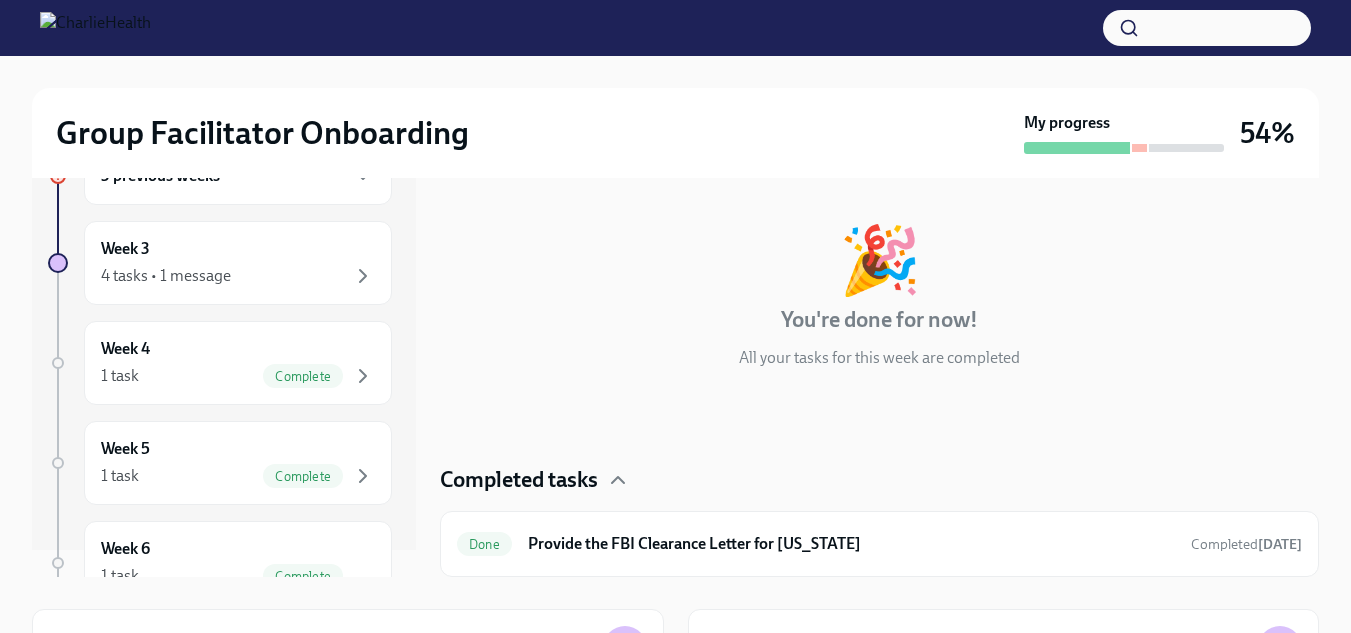 scroll, scrollTop: 2, scrollLeft: 0, axis: vertical 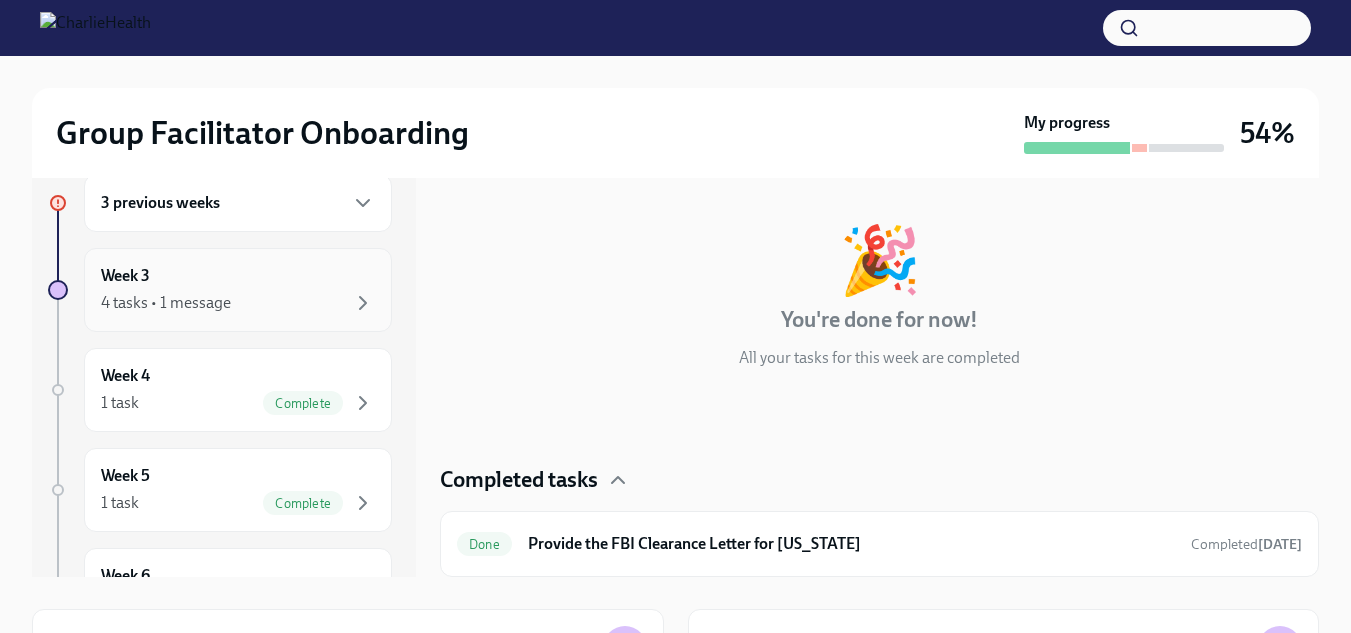click on "Week 3" at bounding box center [125, 276] 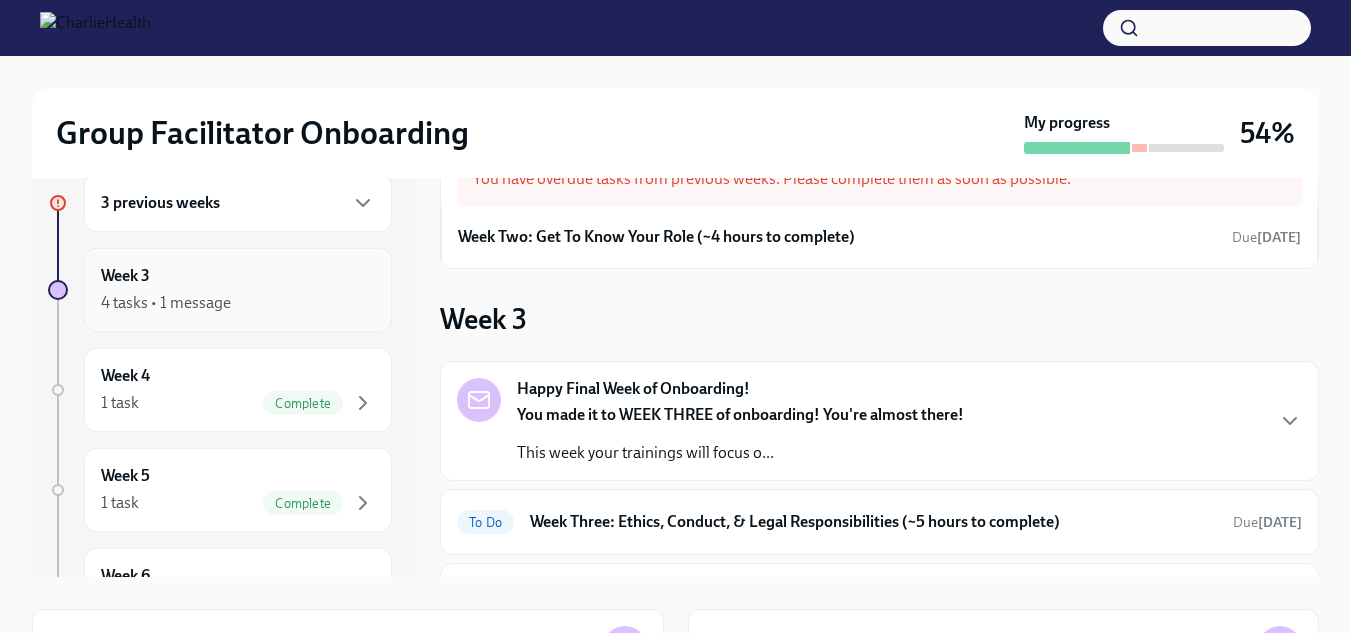 scroll, scrollTop: 153, scrollLeft: 0, axis: vertical 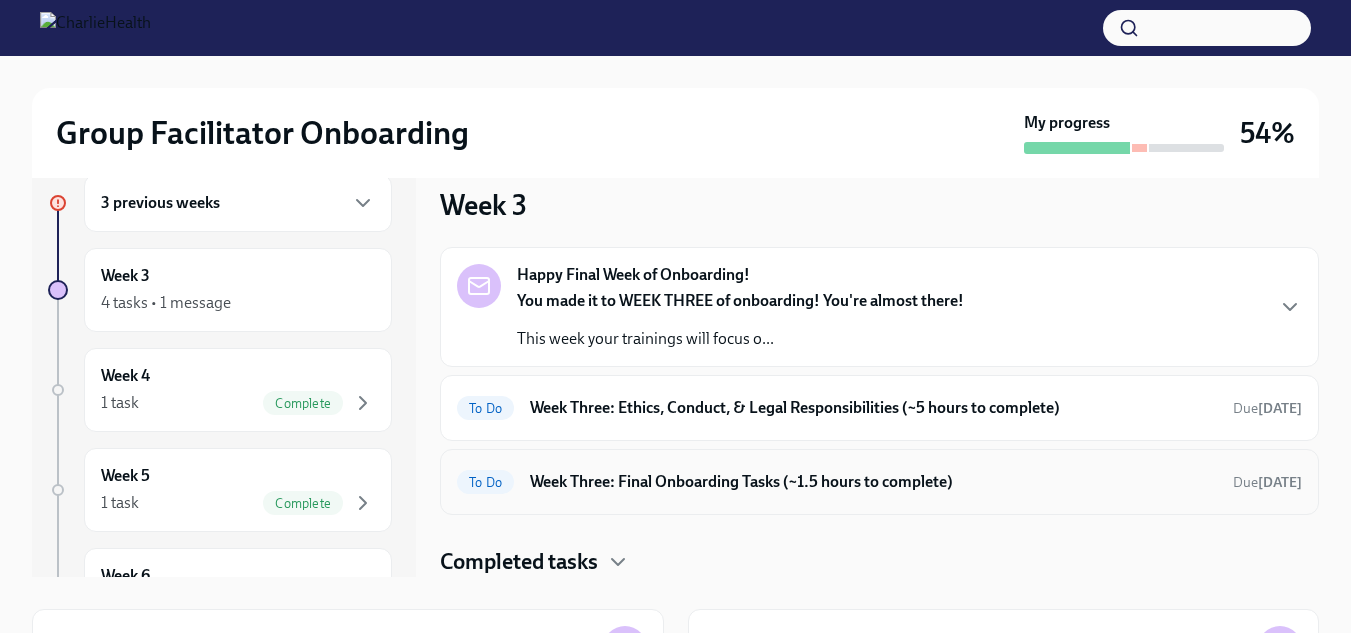 click on "Week Three: Final Onboarding Tasks (~1.5 hours to complete)" at bounding box center (873, 482) 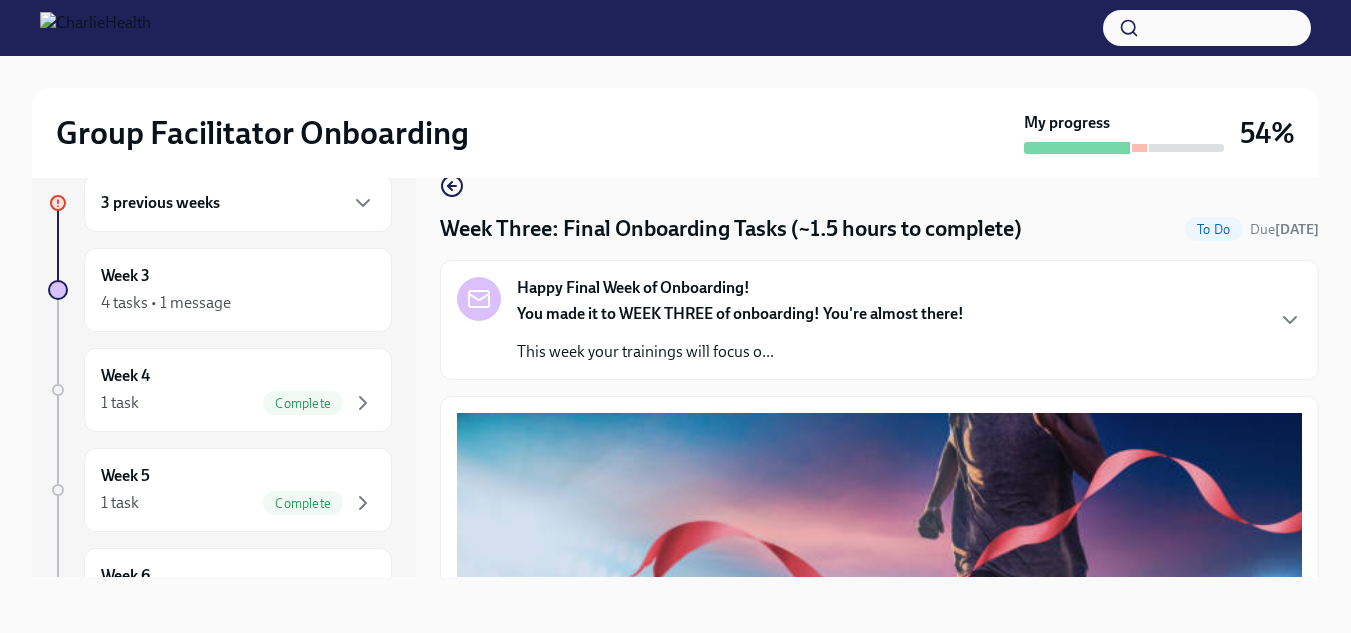 click on "Happy Final Week of Onboarding! You made it to WEEK THREE of onboarding! You're almost there!
This week your trainings will focus o..." at bounding box center (879, 320) 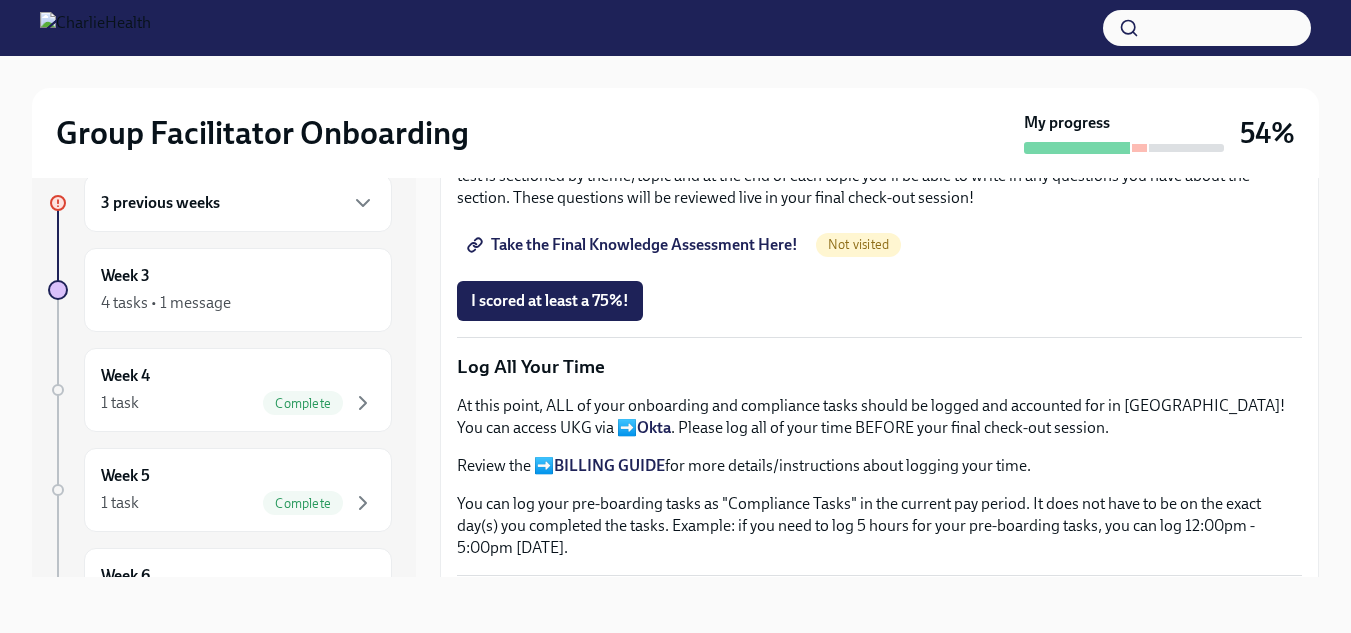 scroll, scrollTop: 1643, scrollLeft: 0, axis: vertical 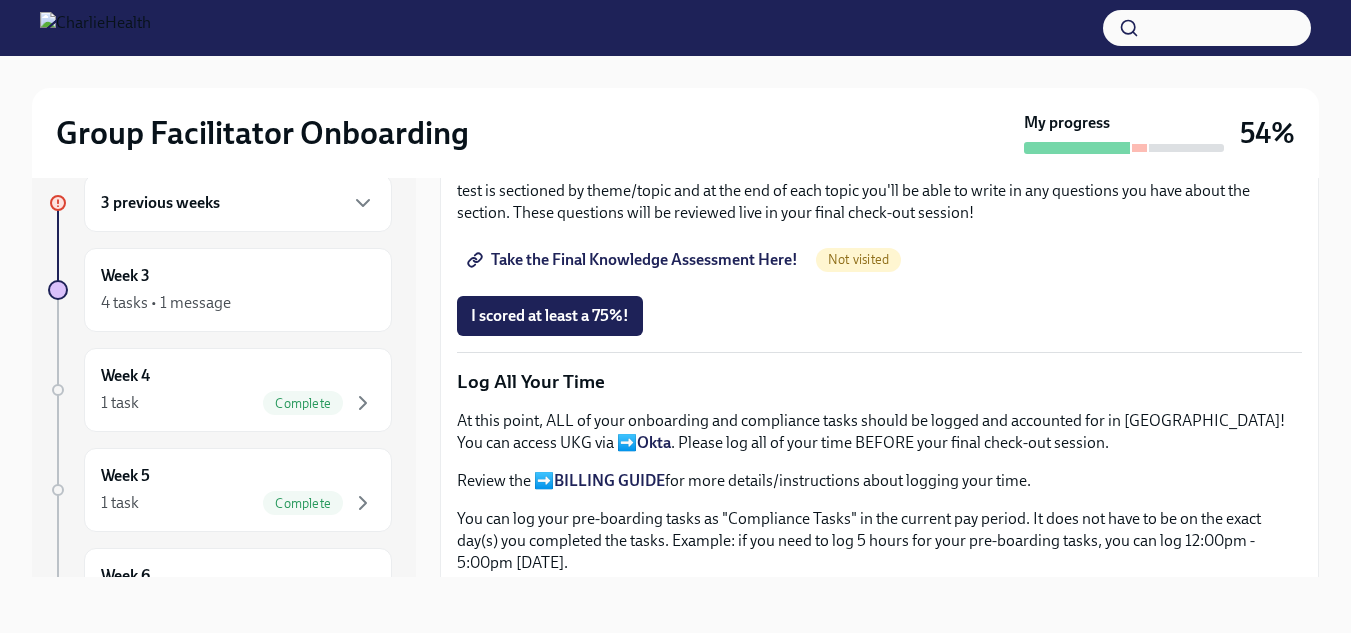 click on "Group Facilitator Study Guide" at bounding box center (583, 7) 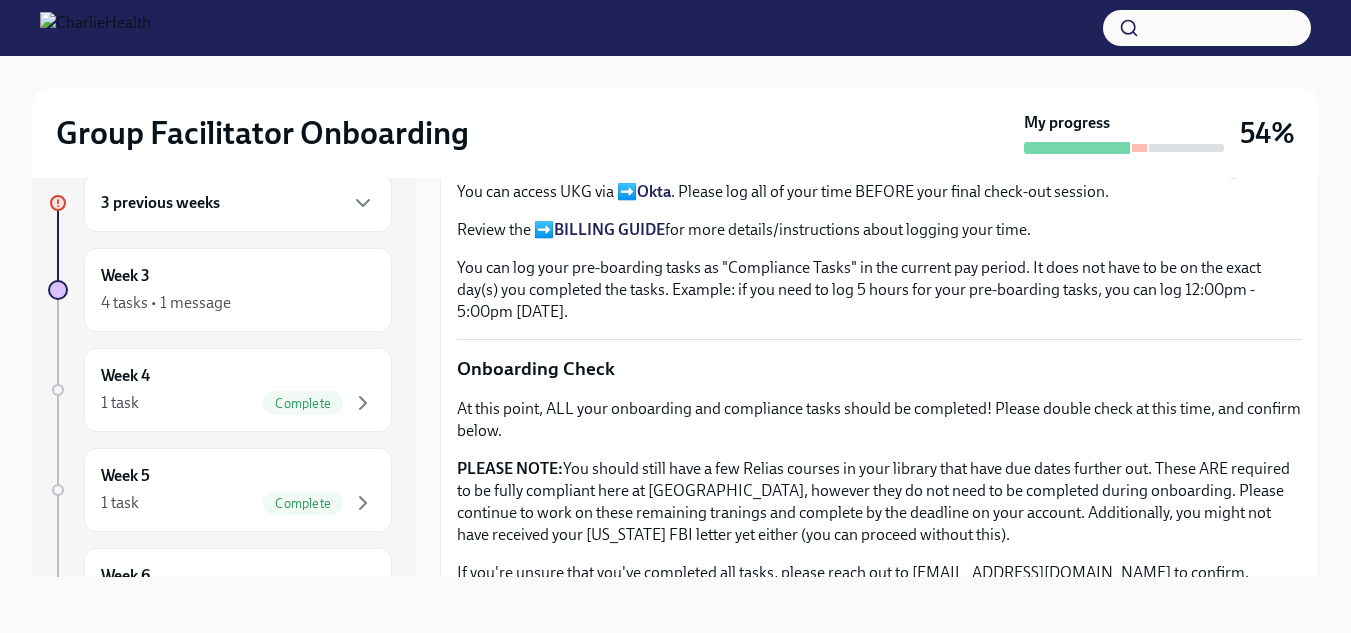 scroll, scrollTop: 1939, scrollLeft: 0, axis: vertical 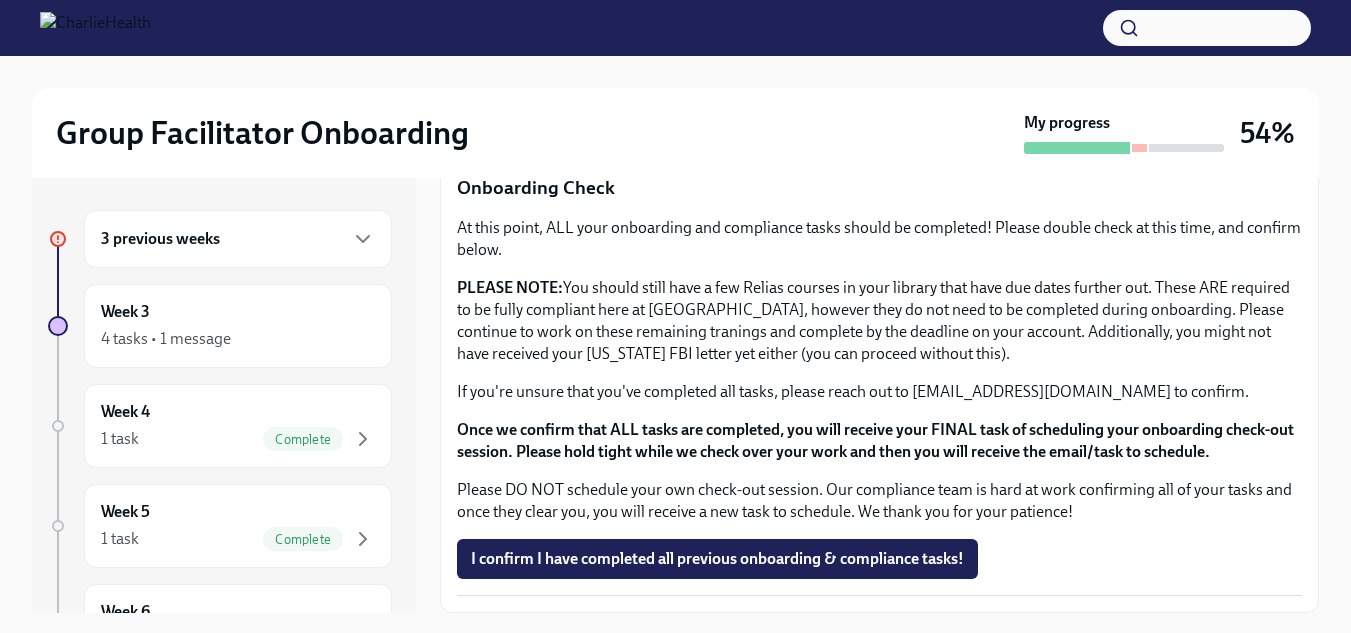 click on "3 previous weeks" at bounding box center [238, 239] 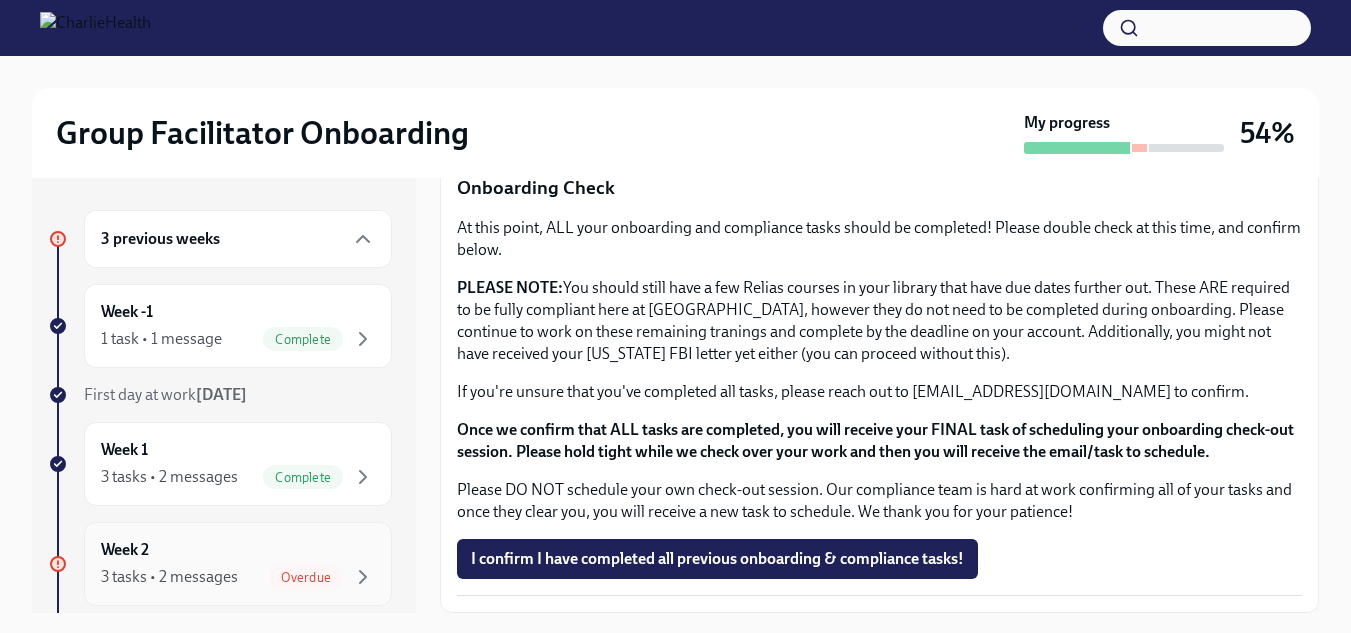 click on "Week 2 3 tasks • 2 messages Overdue" at bounding box center [238, 564] 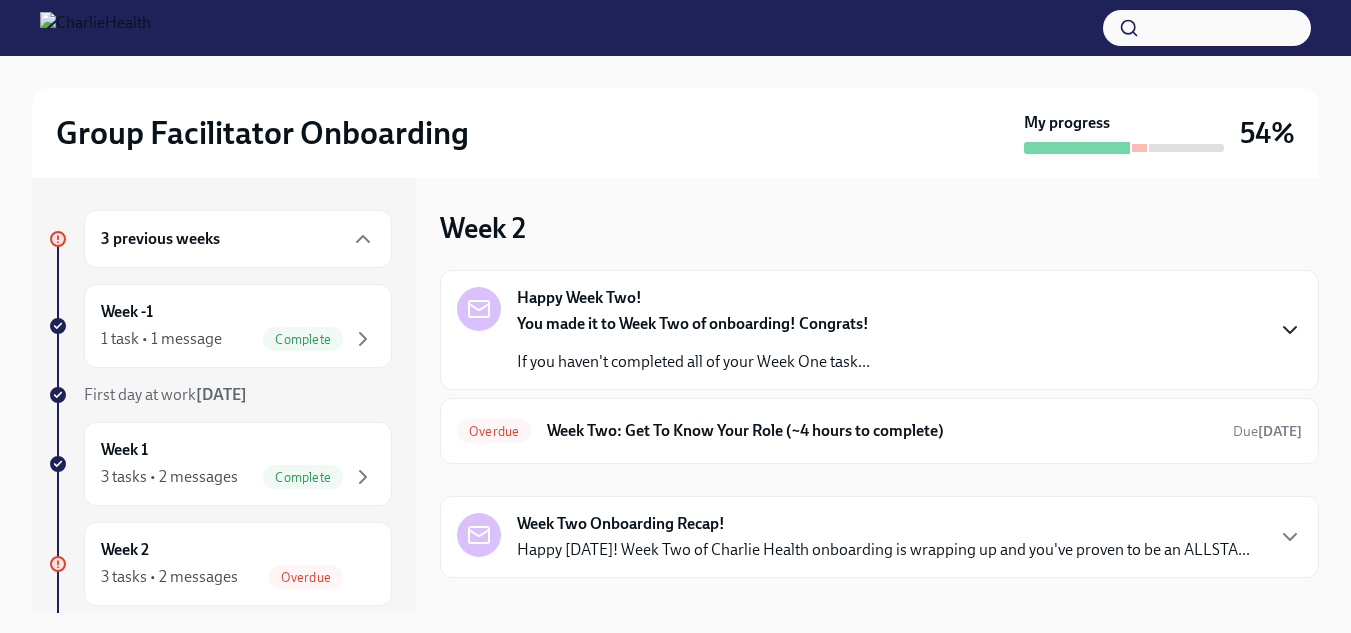 click 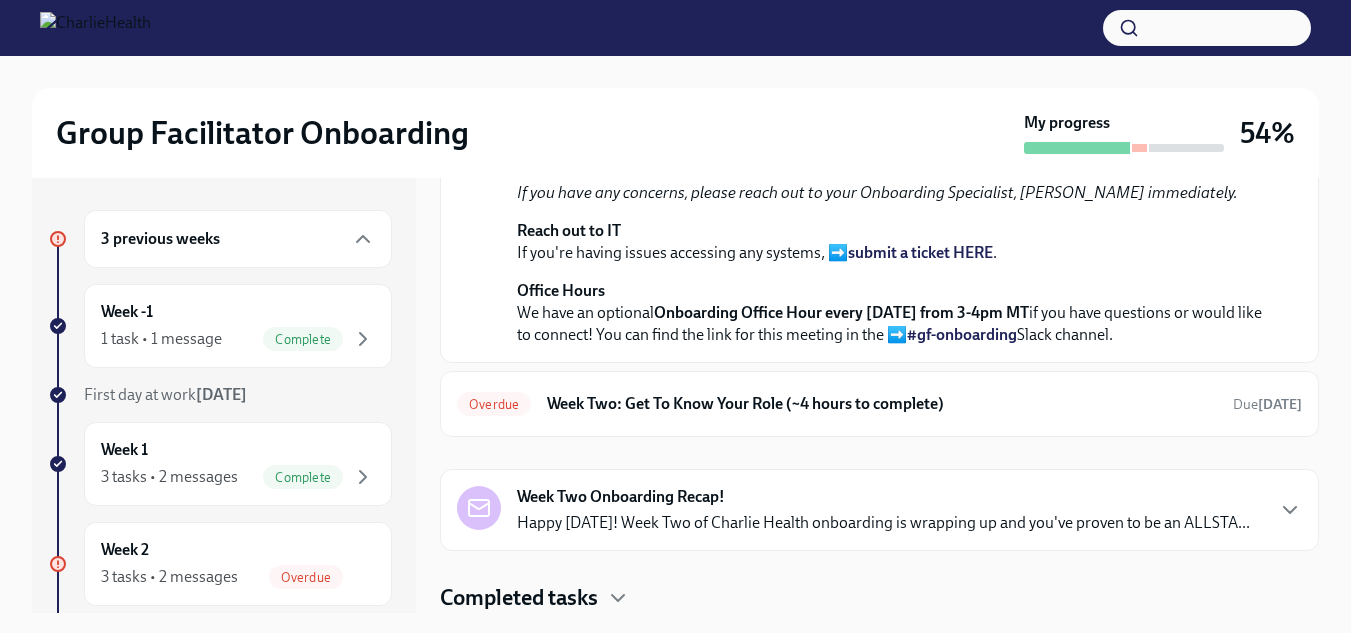 scroll, scrollTop: 722, scrollLeft: 0, axis: vertical 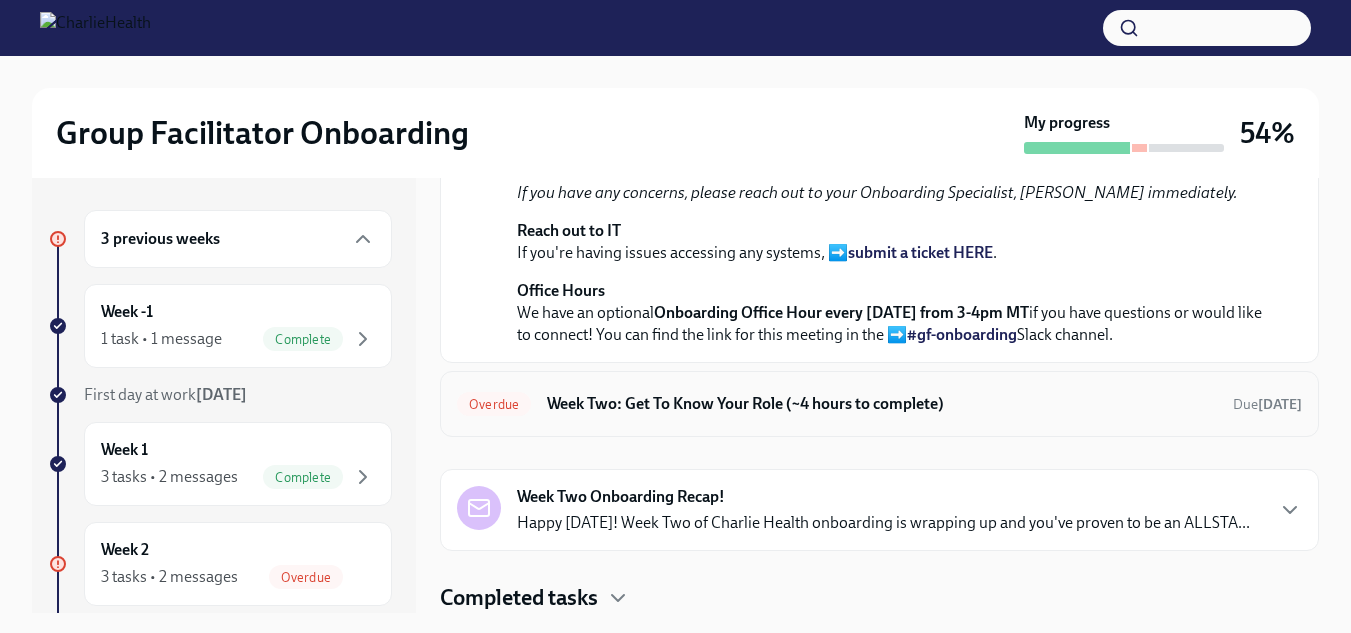 click on "Week Two: Get To Know Your Role (~4 hours to complete)" at bounding box center (882, 404) 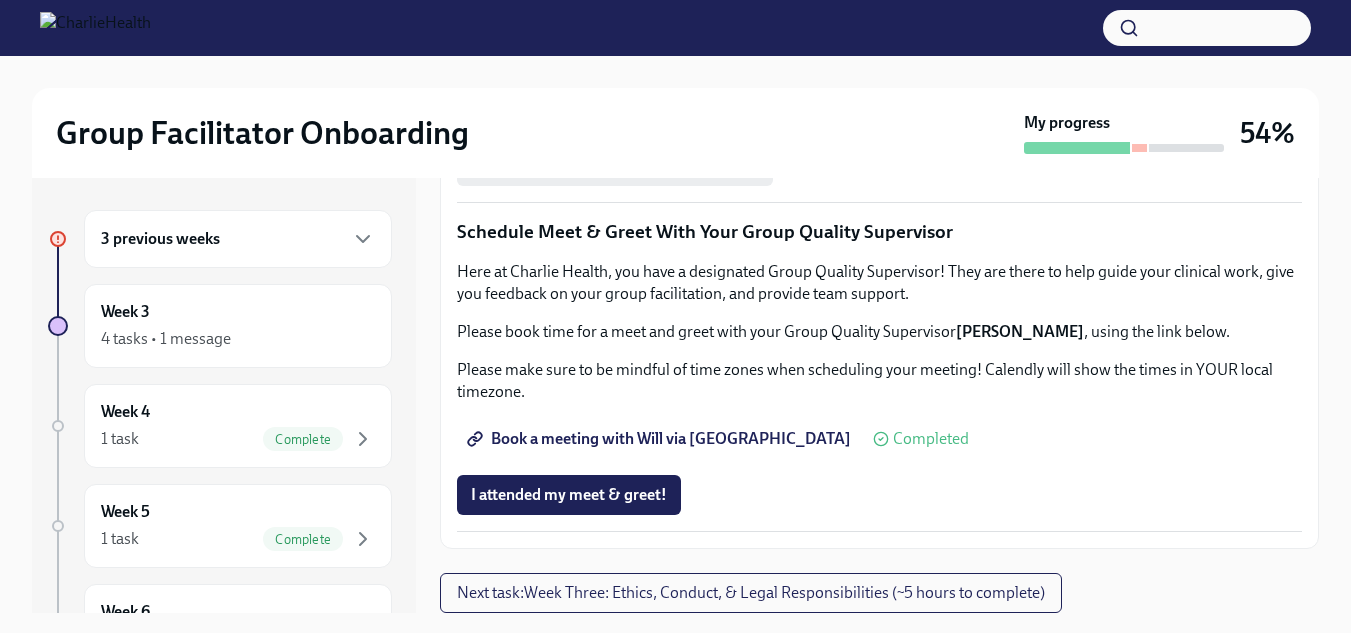 scroll, scrollTop: 1809, scrollLeft: 0, axis: vertical 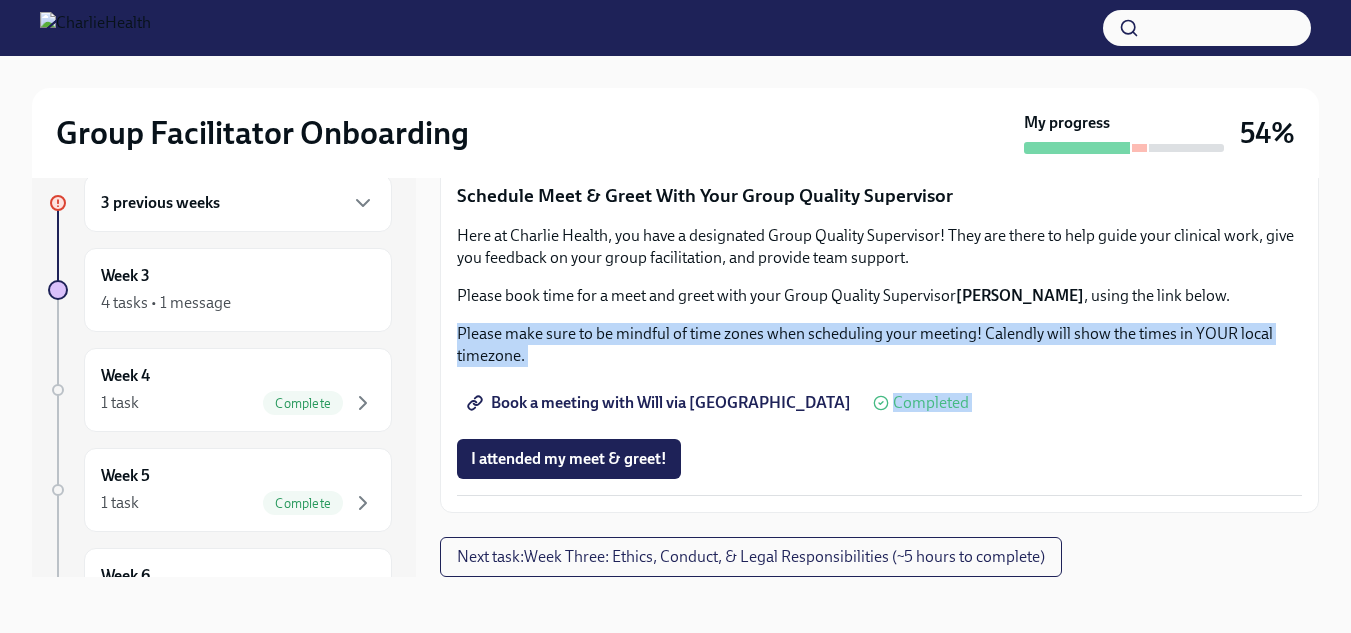drag, startPoint x: 1322, startPoint y: 577, endPoint x: 1320, endPoint y: 667, distance: 90.02222 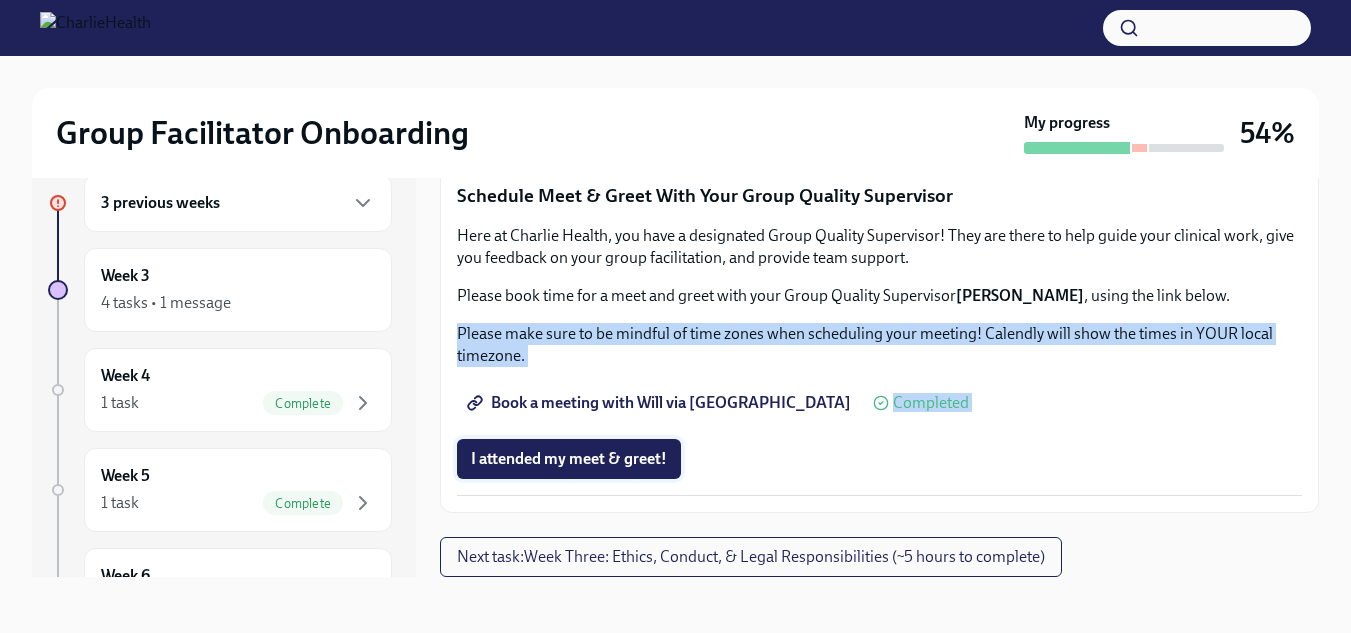 click on "I attended my meet & greet!" at bounding box center [569, 459] 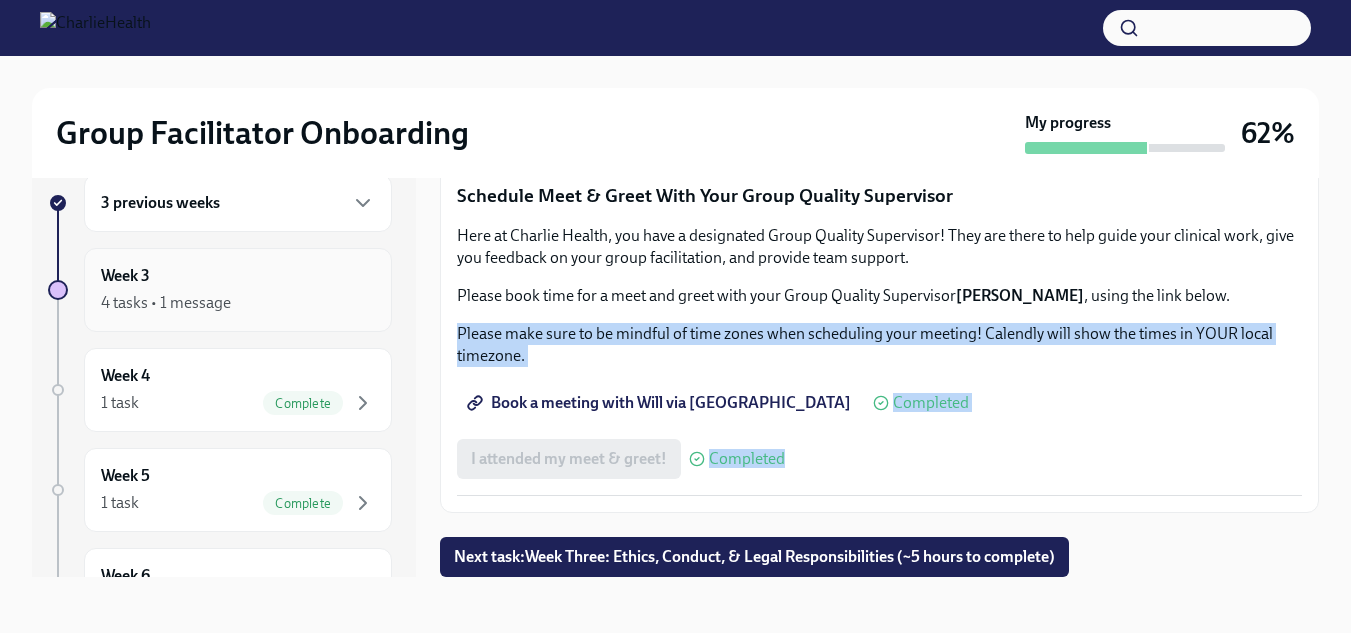 click on "4 tasks • 1 message" at bounding box center (238, 303) 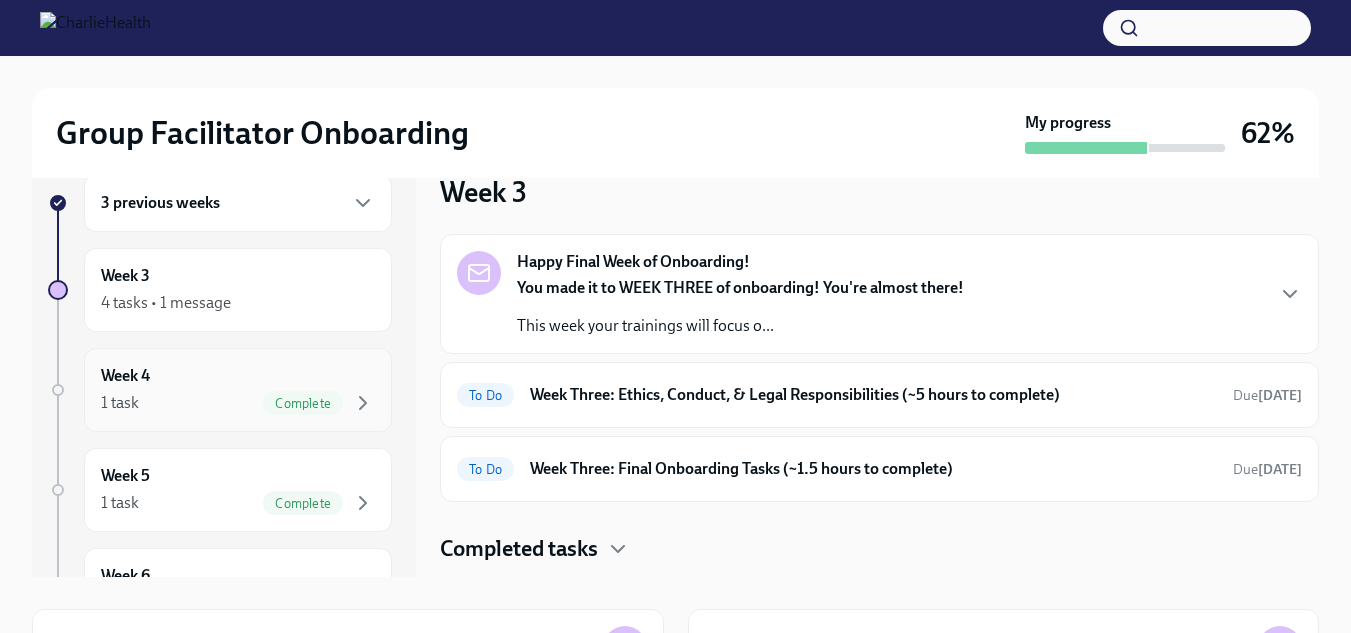 click on "Week 4 1 task Complete" at bounding box center [238, 390] 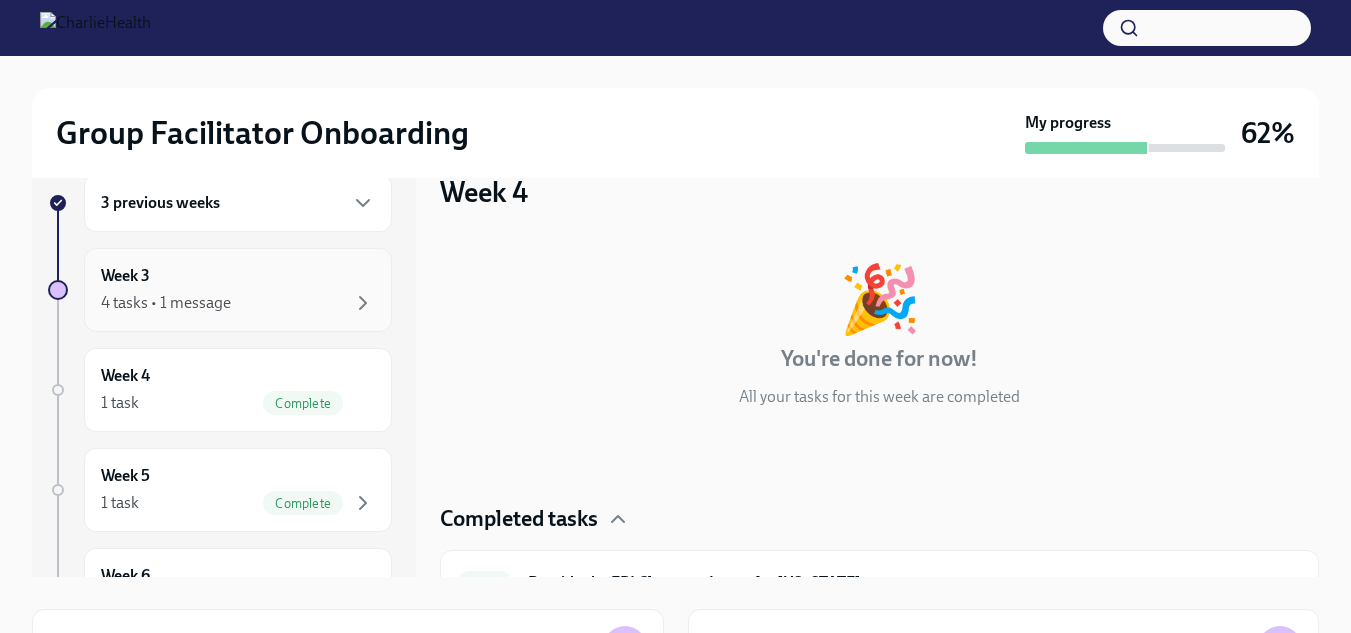 click on "4 tasks • 1 message" at bounding box center [238, 303] 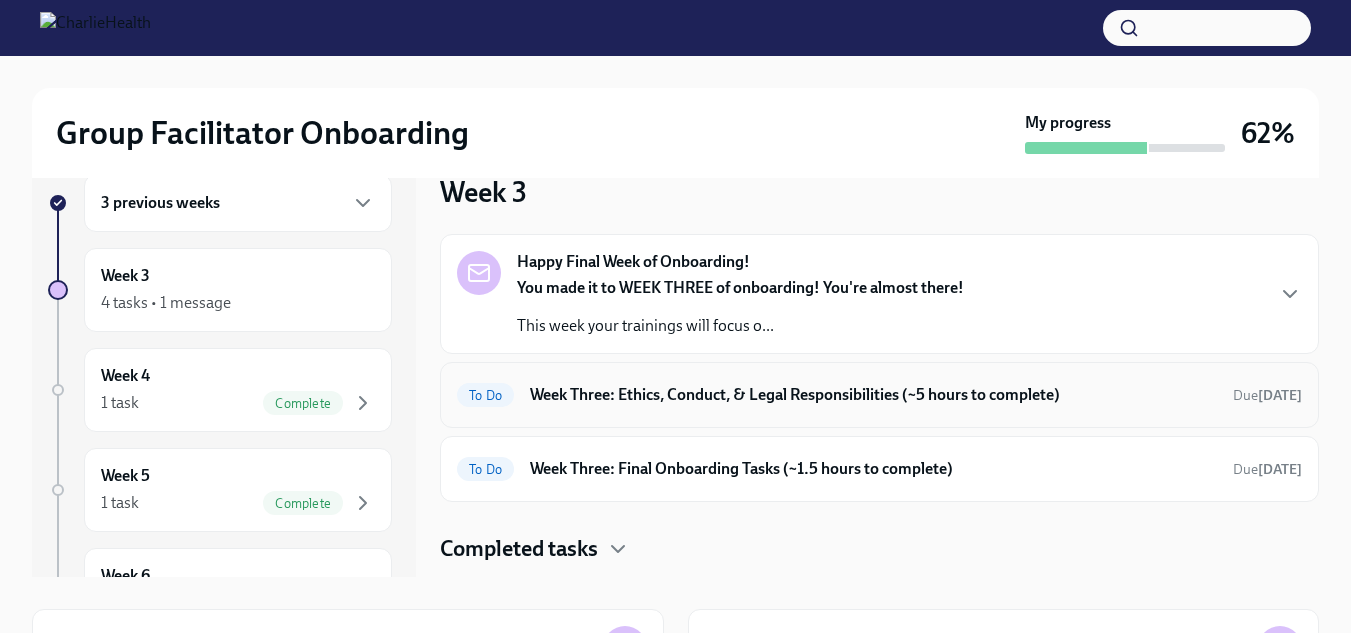 click on "Week Three: Ethics, Conduct, & Legal Responsibilities (~5 hours to complete)" at bounding box center [873, 395] 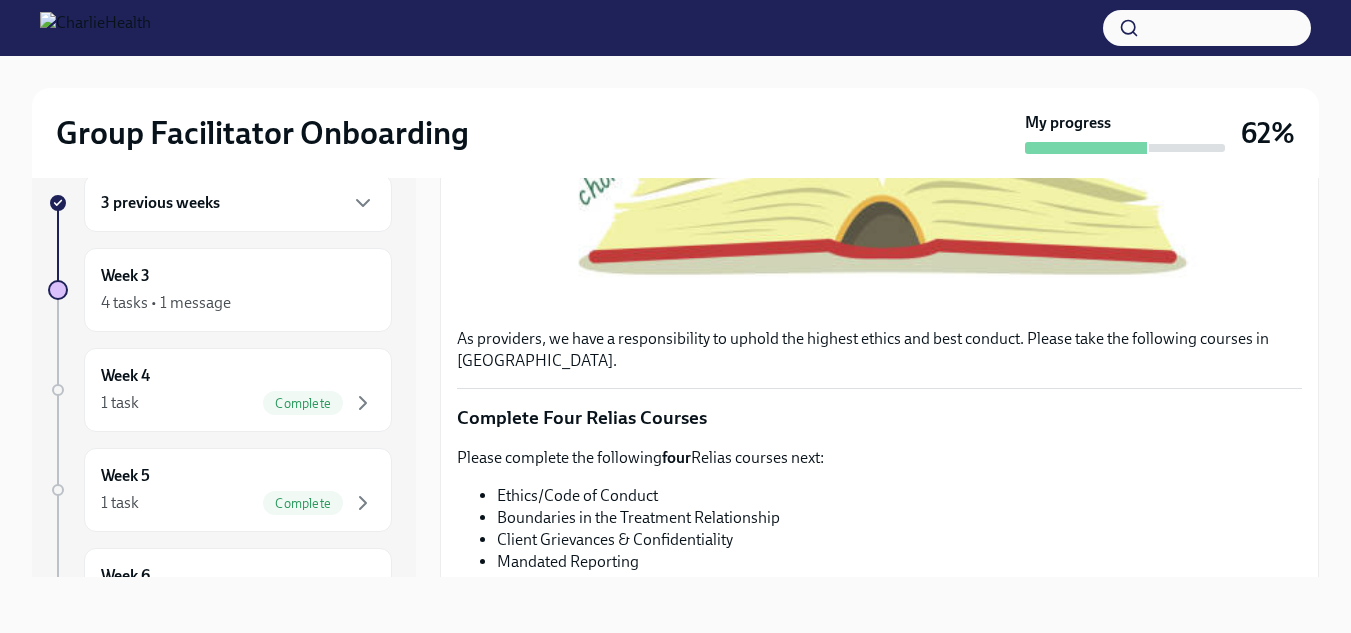 scroll, scrollTop: 0, scrollLeft: 0, axis: both 